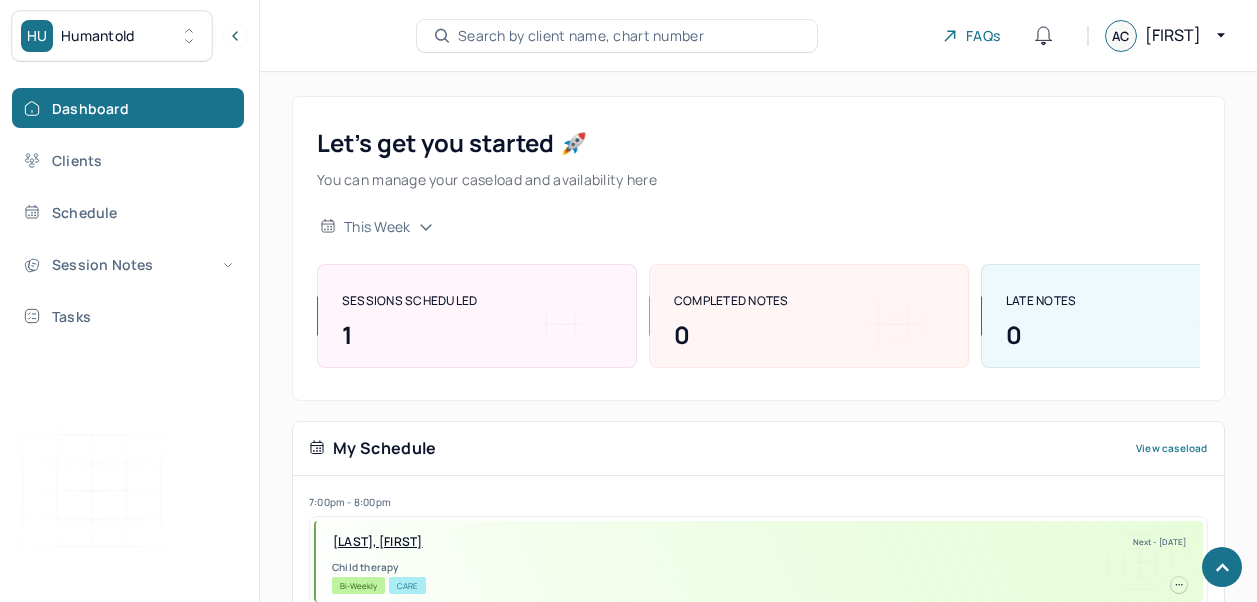 scroll, scrollTop: 732, scrollLeft: 0, axis: vertical 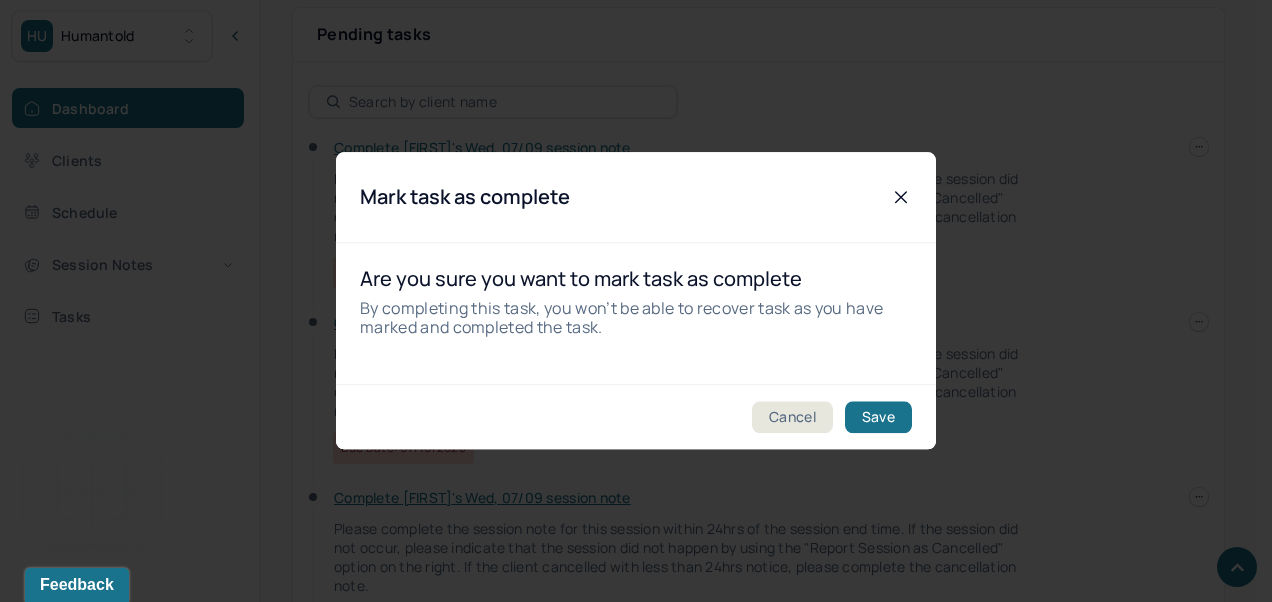 click on "Cancel" at bounding box center (792, 418) 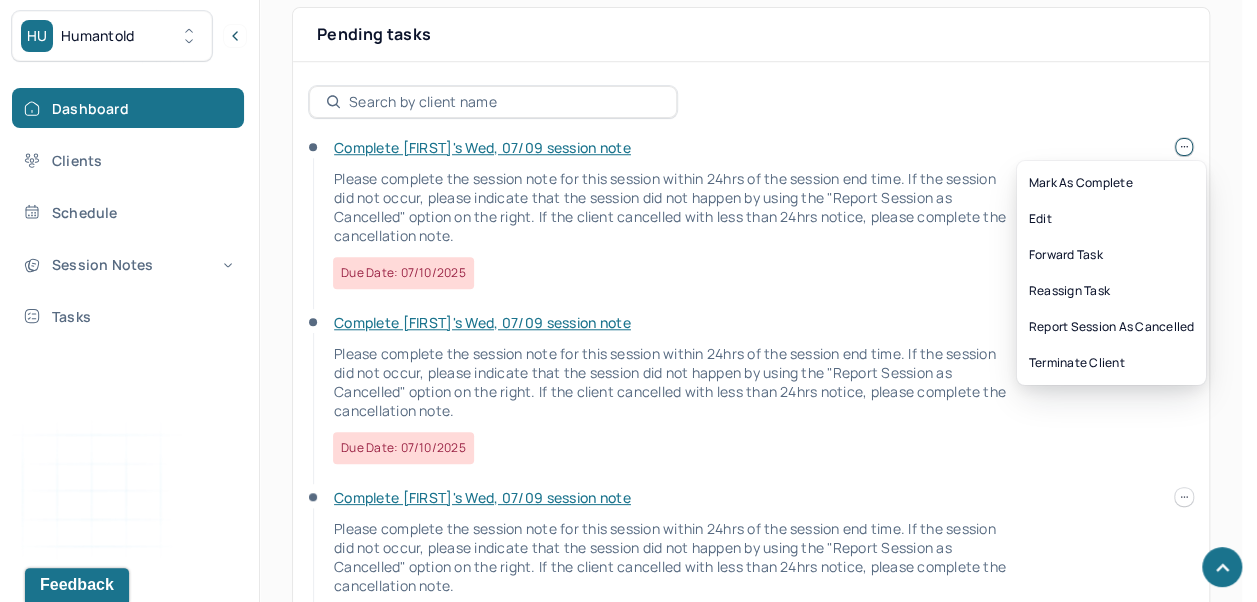 click 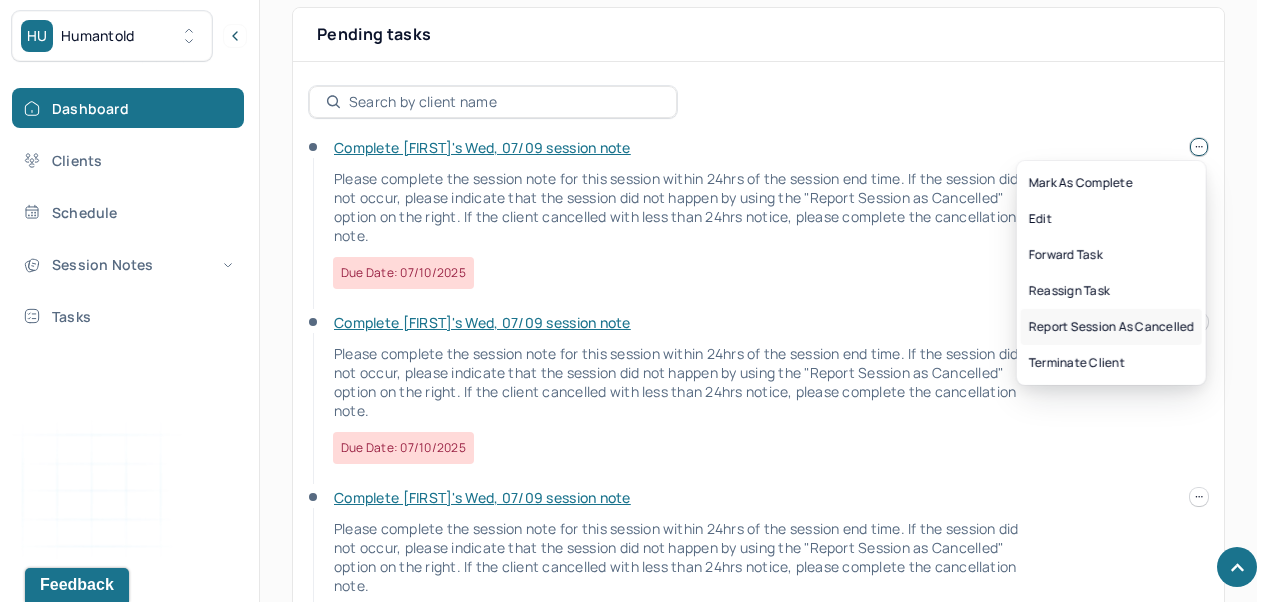 click on "Report session as cancelled" at bounding box center [1111, 327] 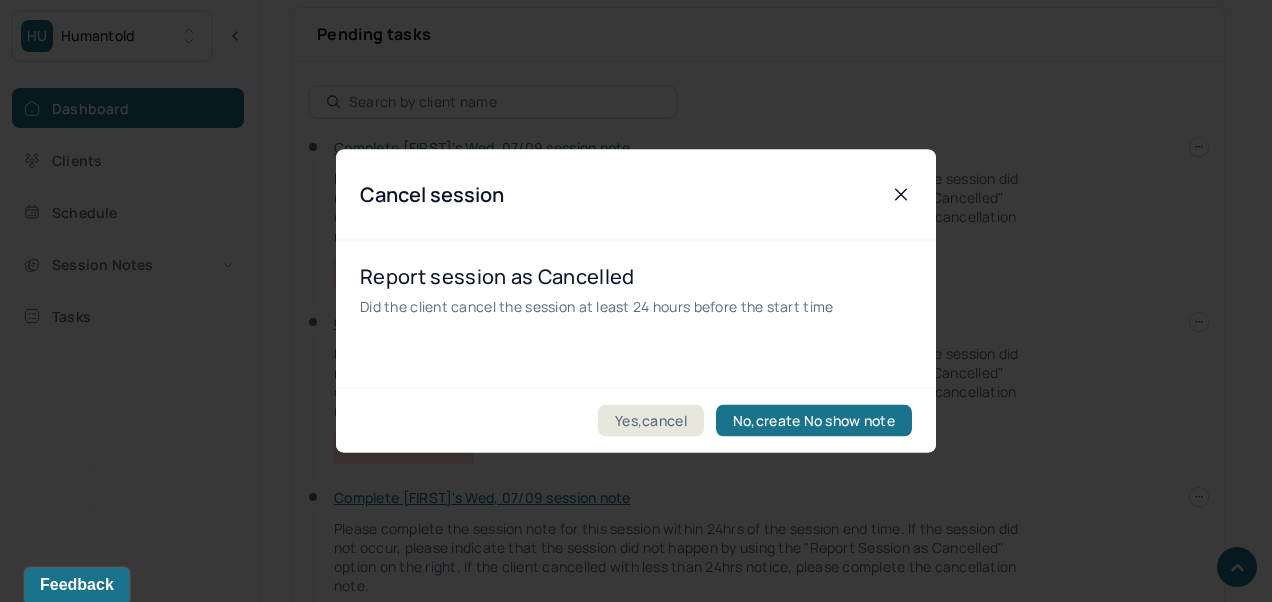 click on "Yes,cancel" at bounding box center (651, 421) 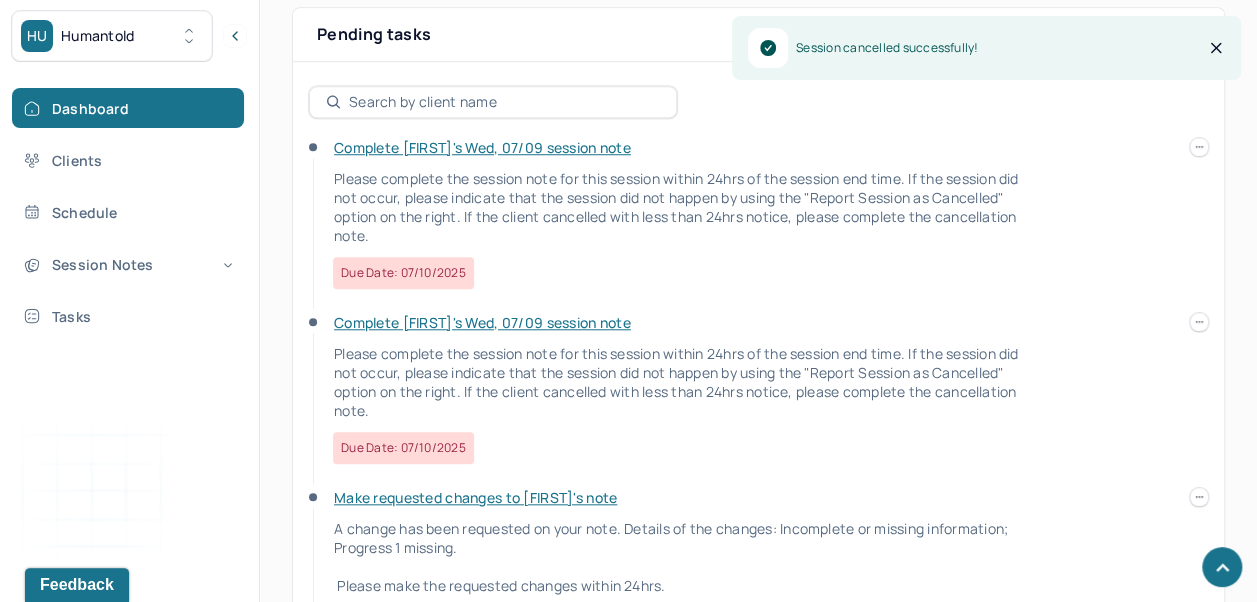 click 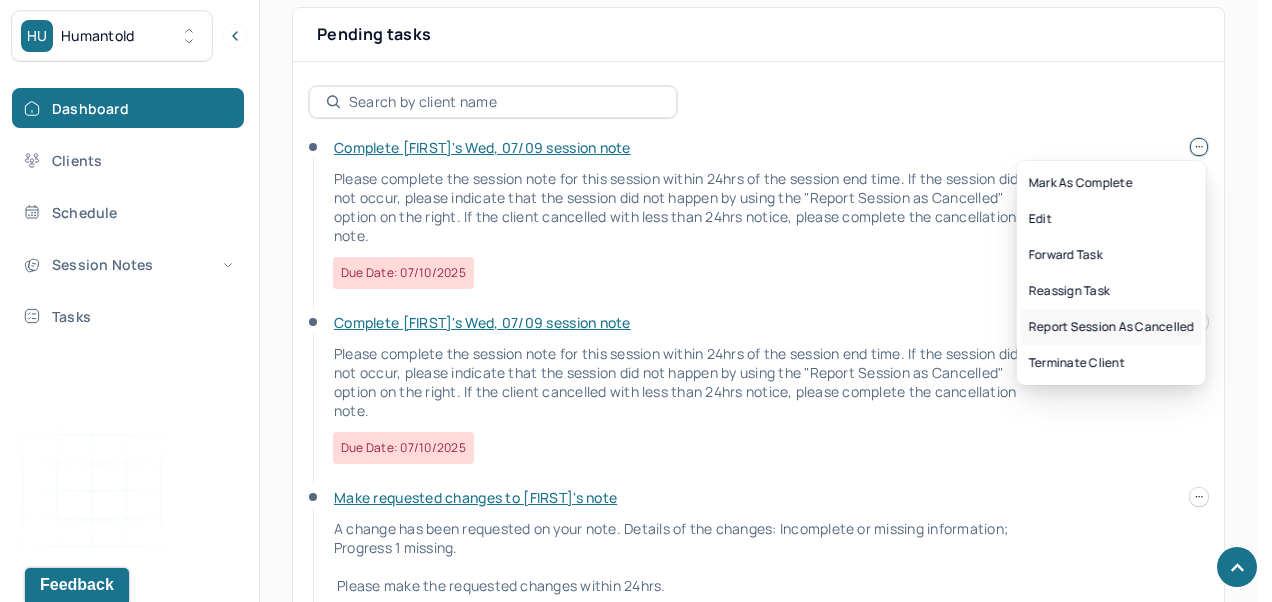click on "Report session as cancelled" at bounding box center [1111, 327] 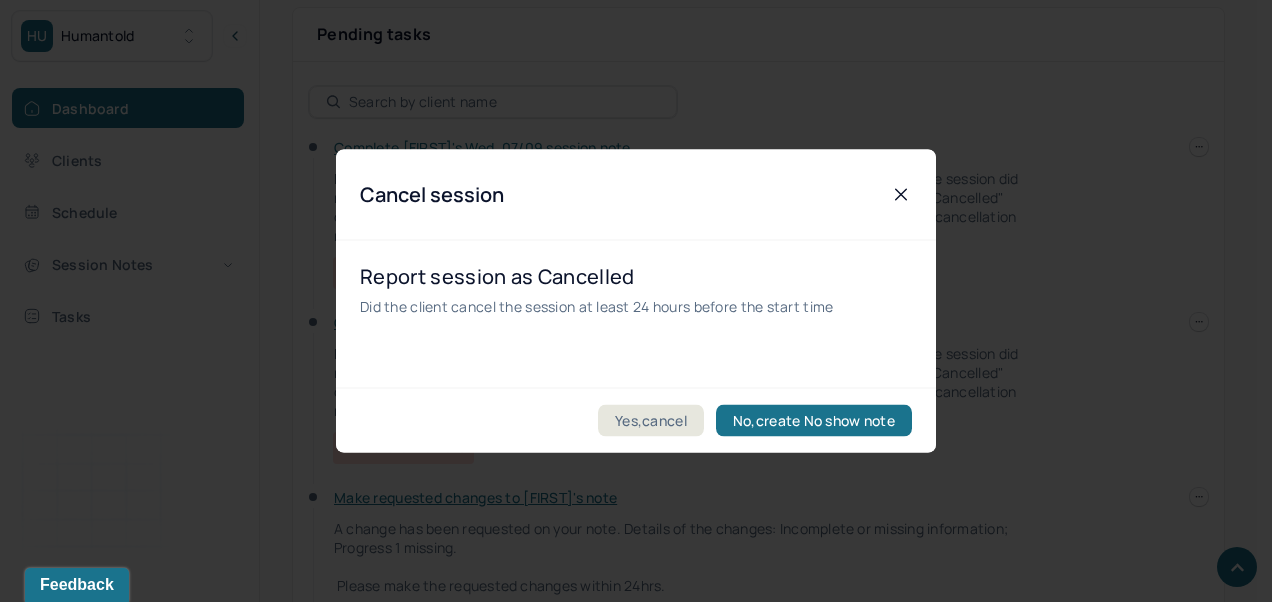 click on "Yes,cancel" at bounding box center [651, 421] 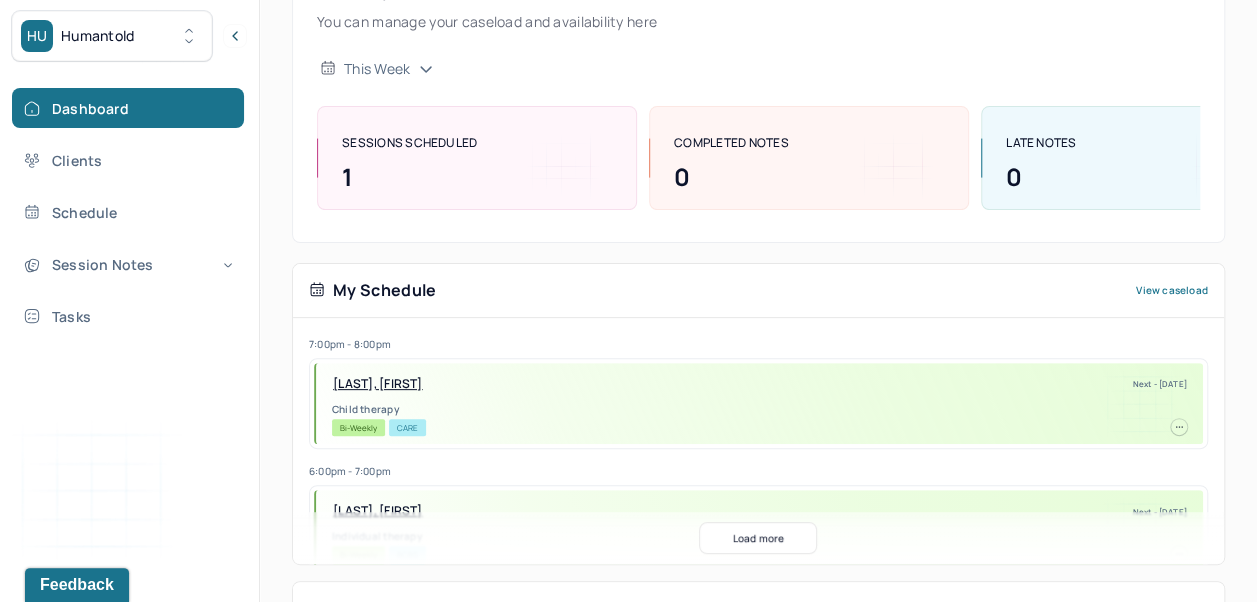 scroll, scrollTop: 0, scrollLeft: 0, axis: both 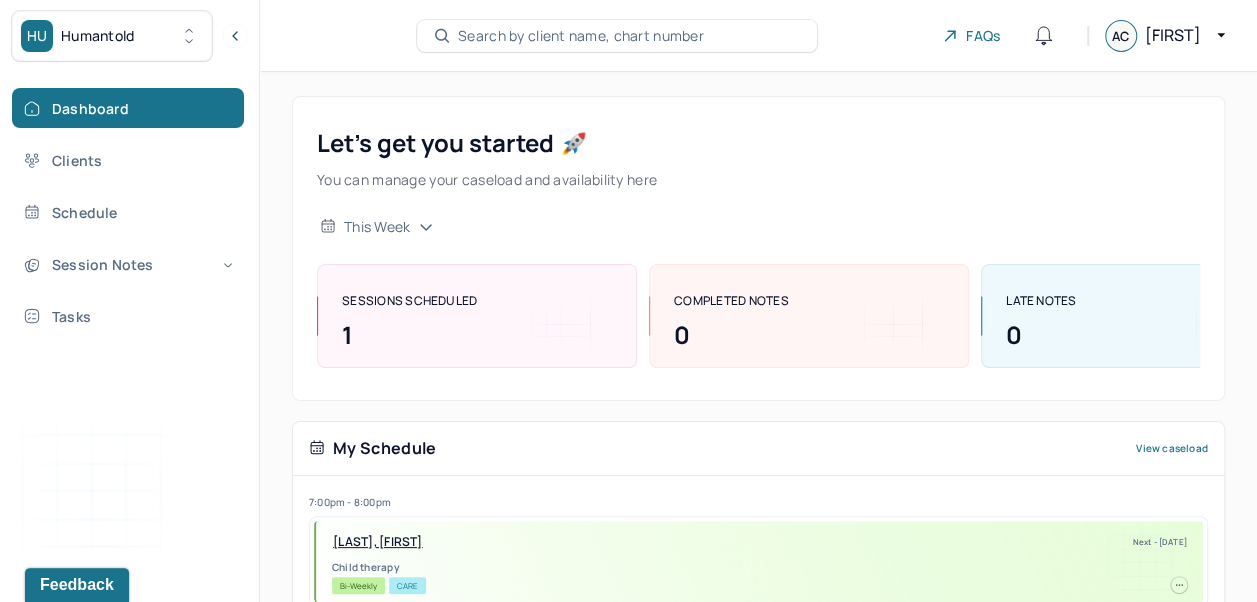 click on "Search by client name, chart number" at bounding box center (617, 36) 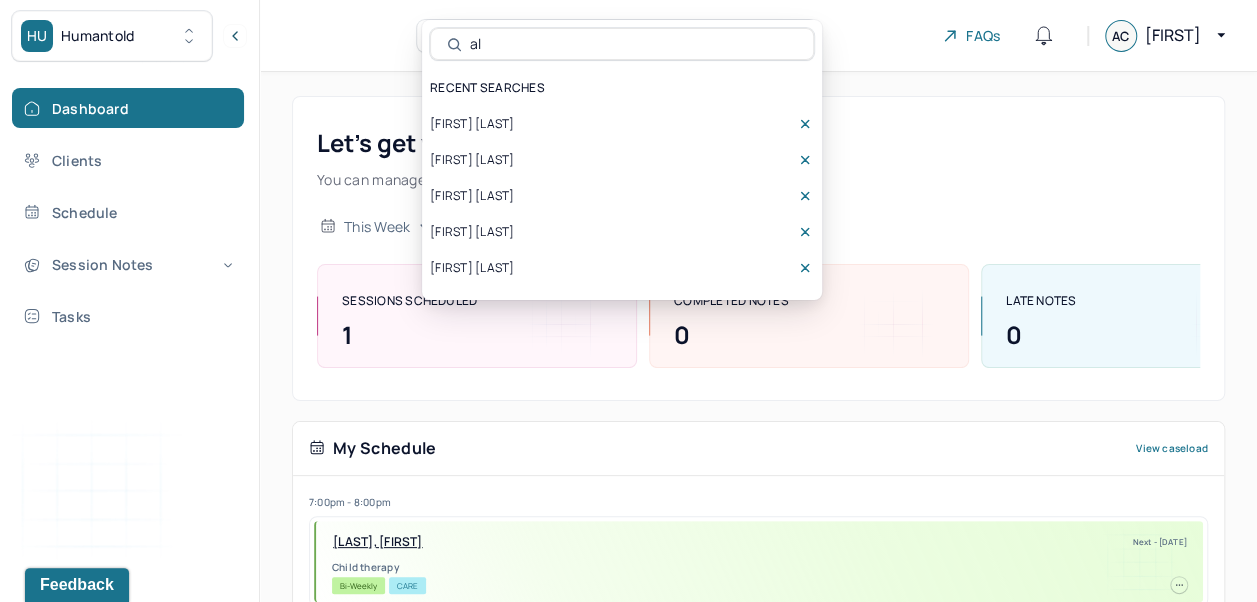 type on "ali" 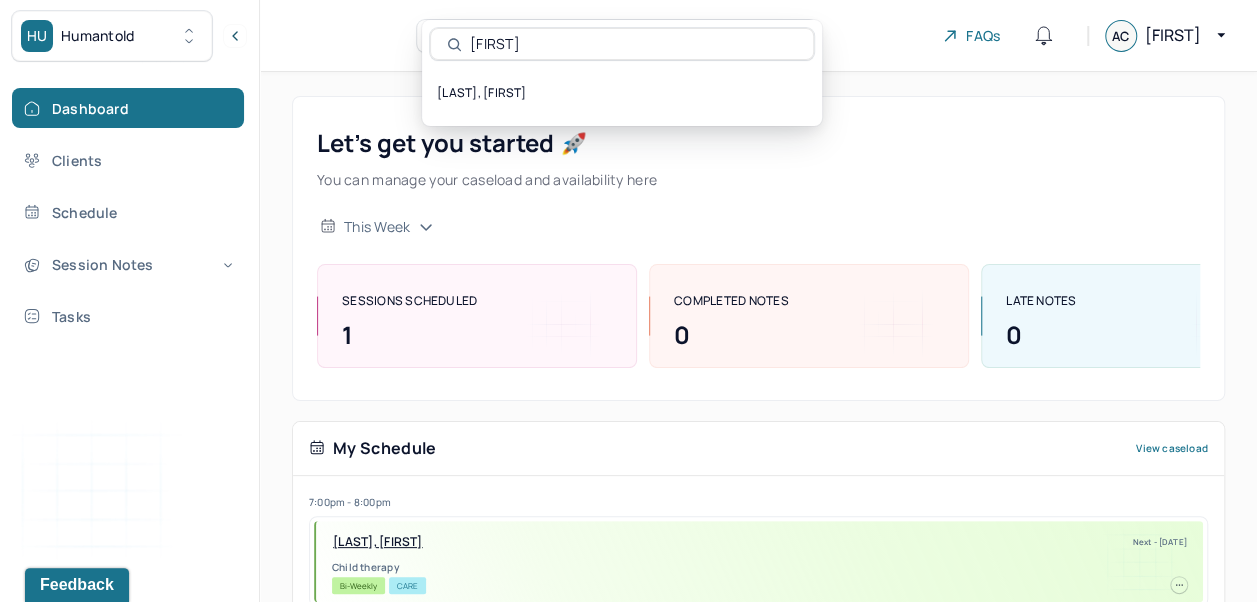 click on "[LAST], [FIRST]" at bounding box center [622, 93] 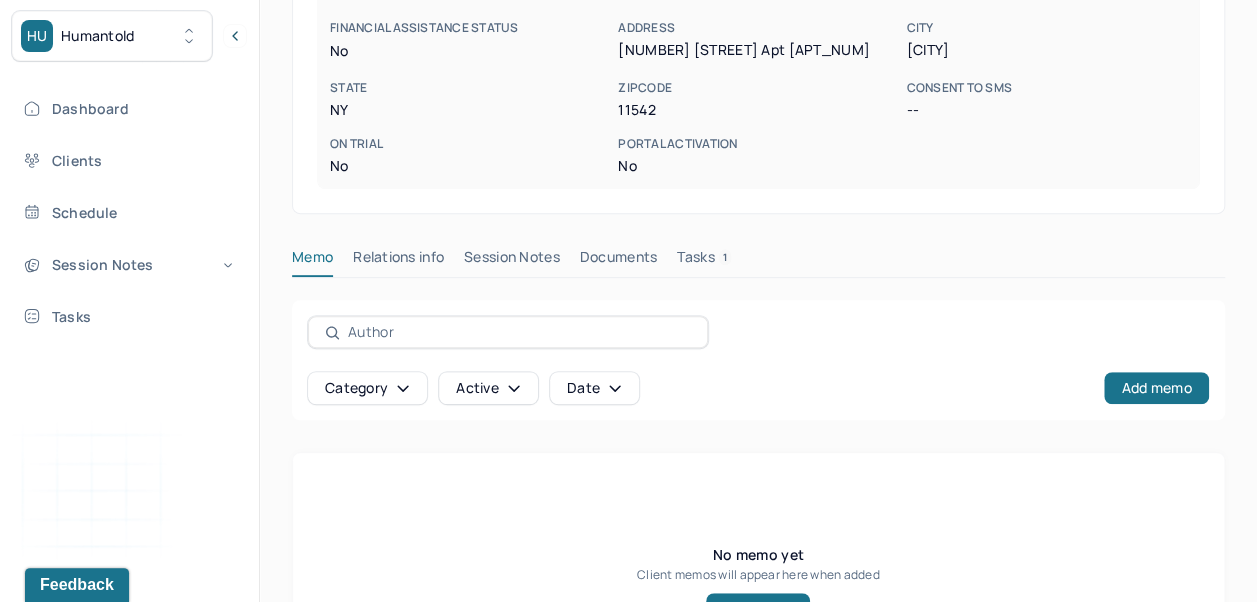 scroll, scrollTop: 565, scrollLeft: 0, axis: vertical 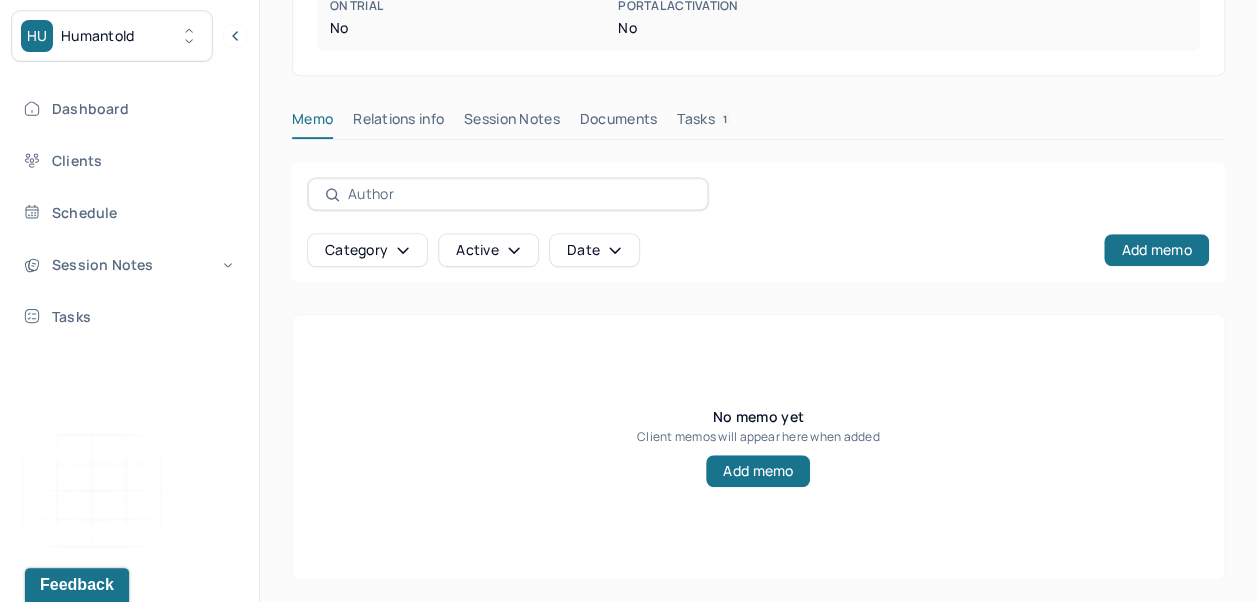 click on "Session Notes" at bounding box center [512, 123] 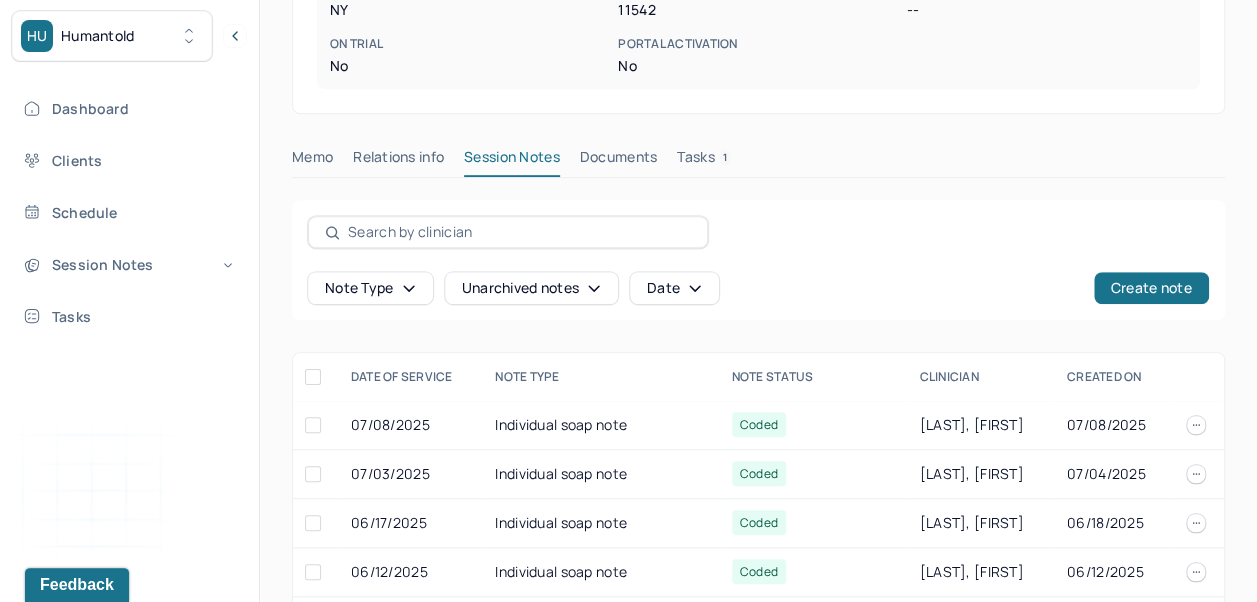 scroll, scrollTop: 564, scrollLeft: 0, axis: vertical 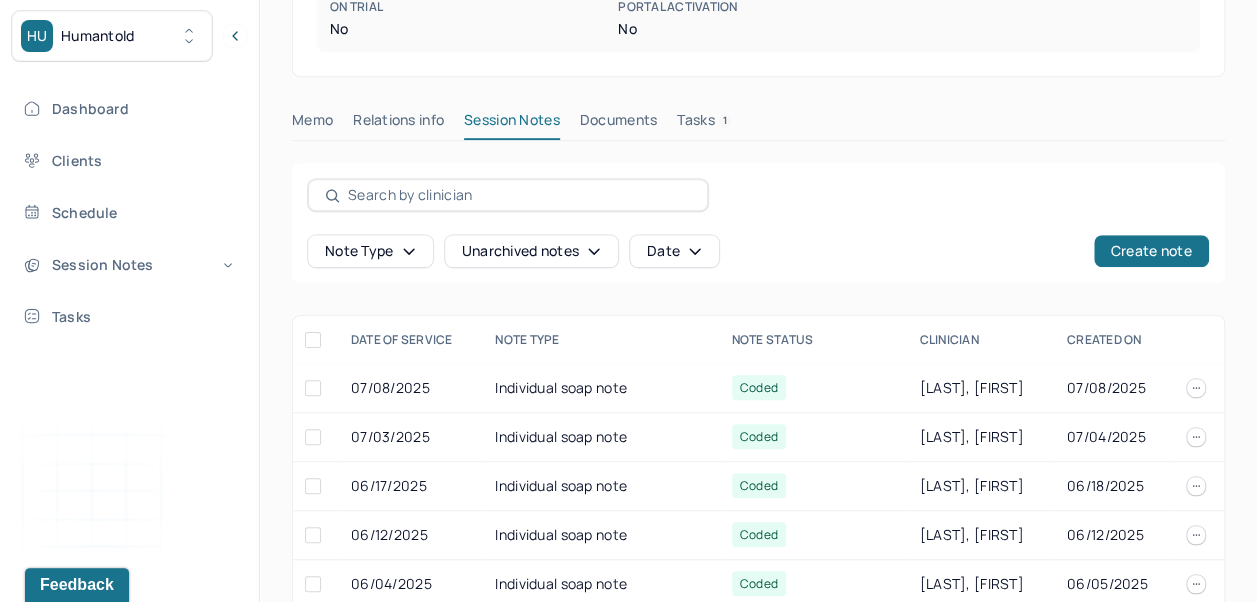 click on "Dashboard" at bounding box center (128, 108) 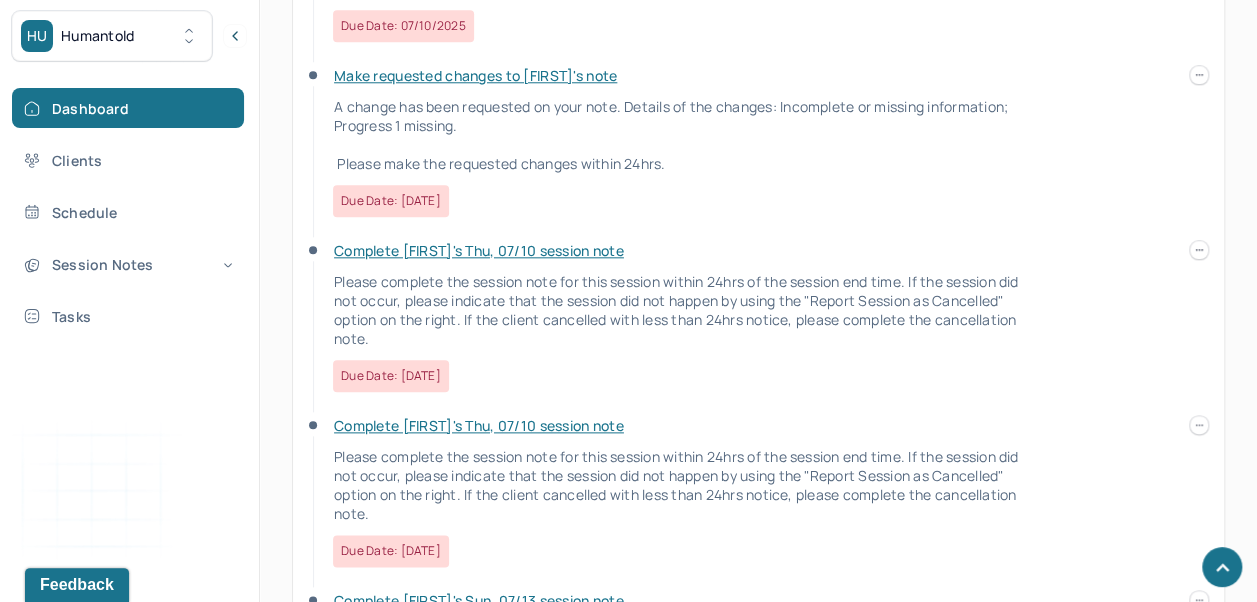 scroll, scrollTop: 980, scrollLeft: 0, axis: vertical 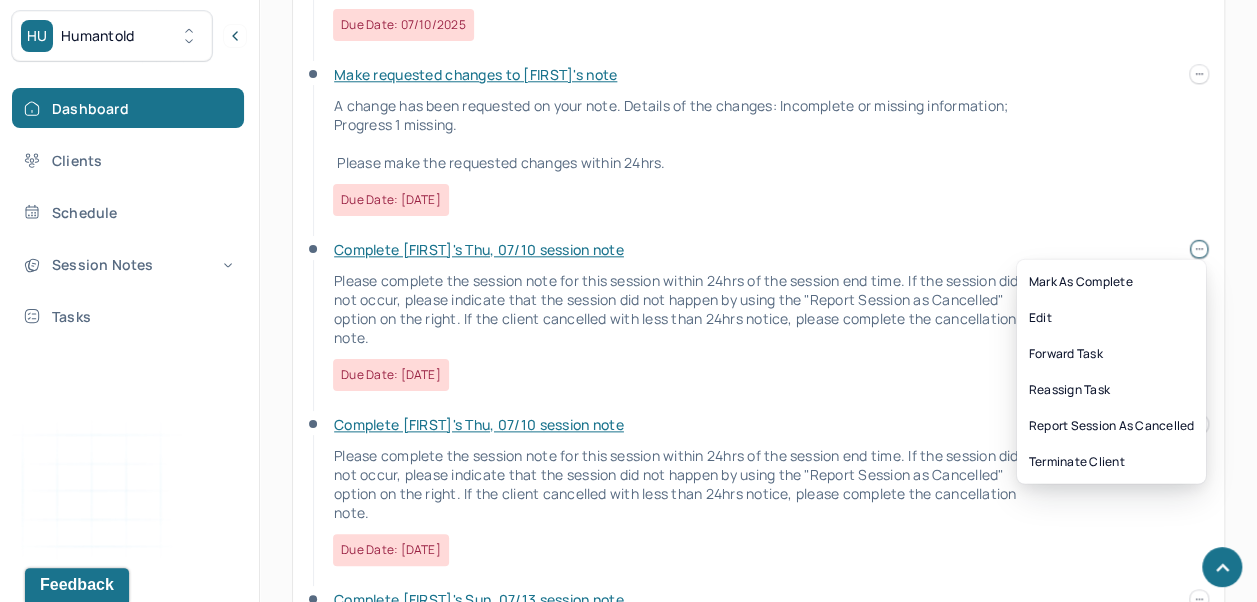 click 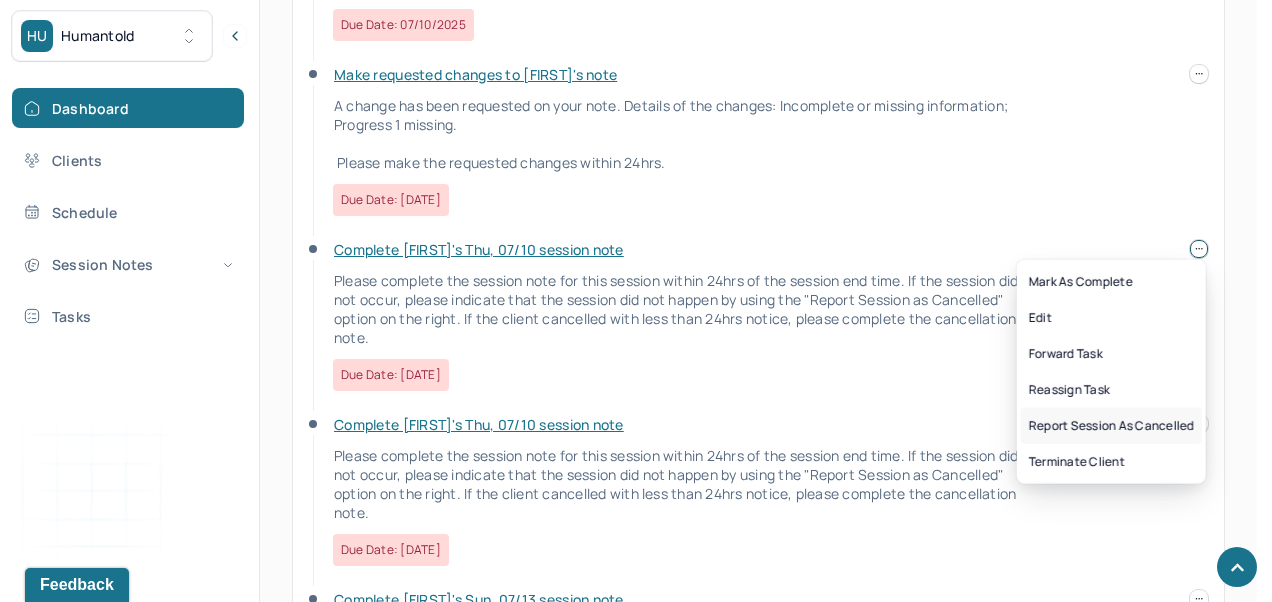 click on "Report session as cancelled" at bounding box center (1111, 426) 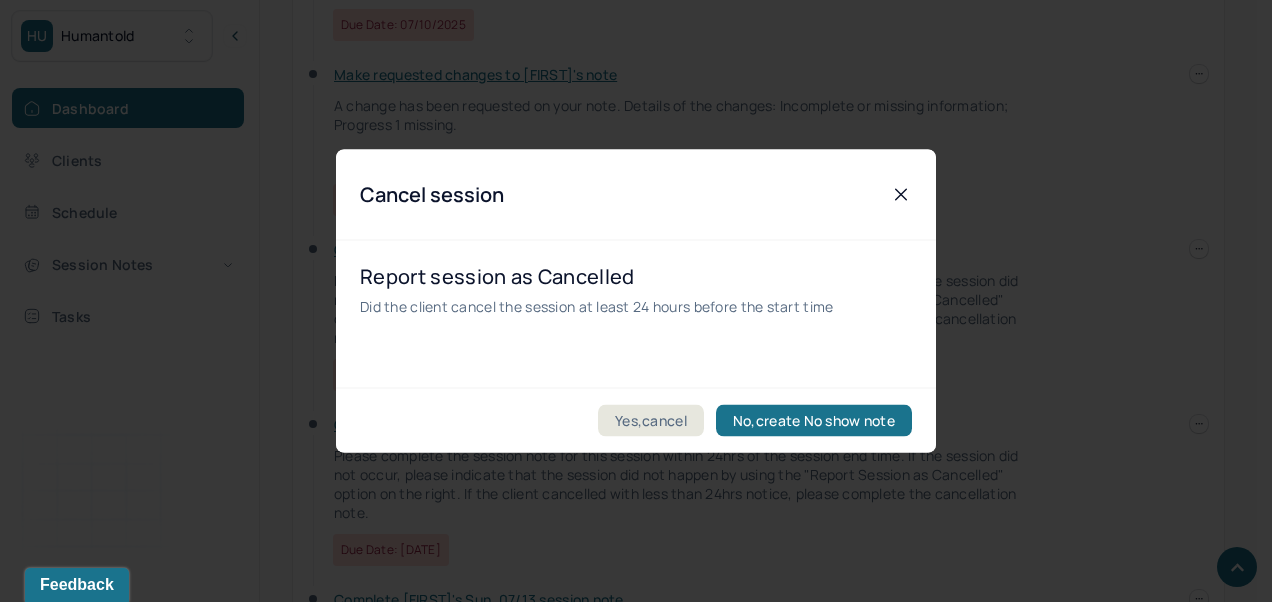 click on "Yes,cancel" at bounding box center [651, 421] 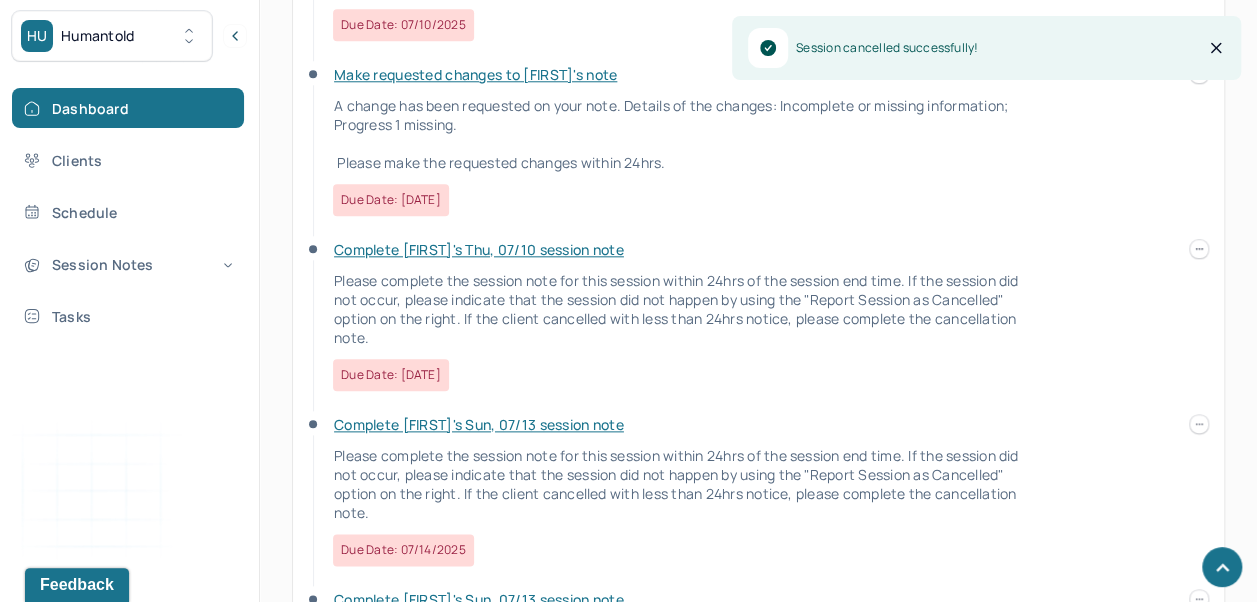 click 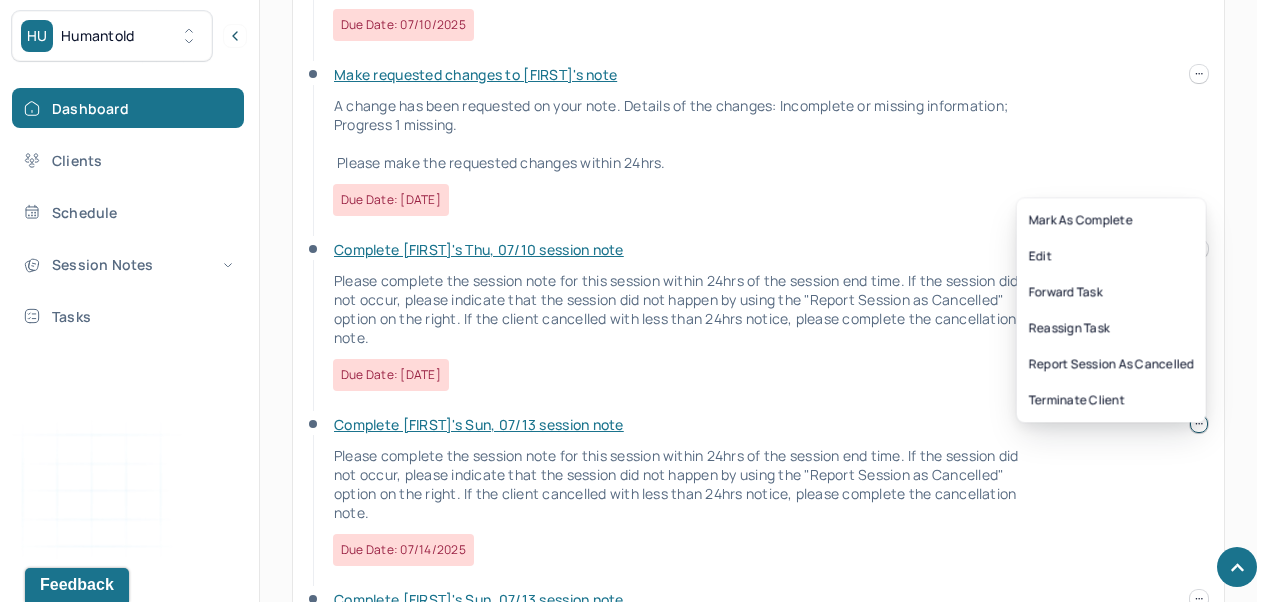 click on "Report session as cancelled" at bounding box center (1111, 364) 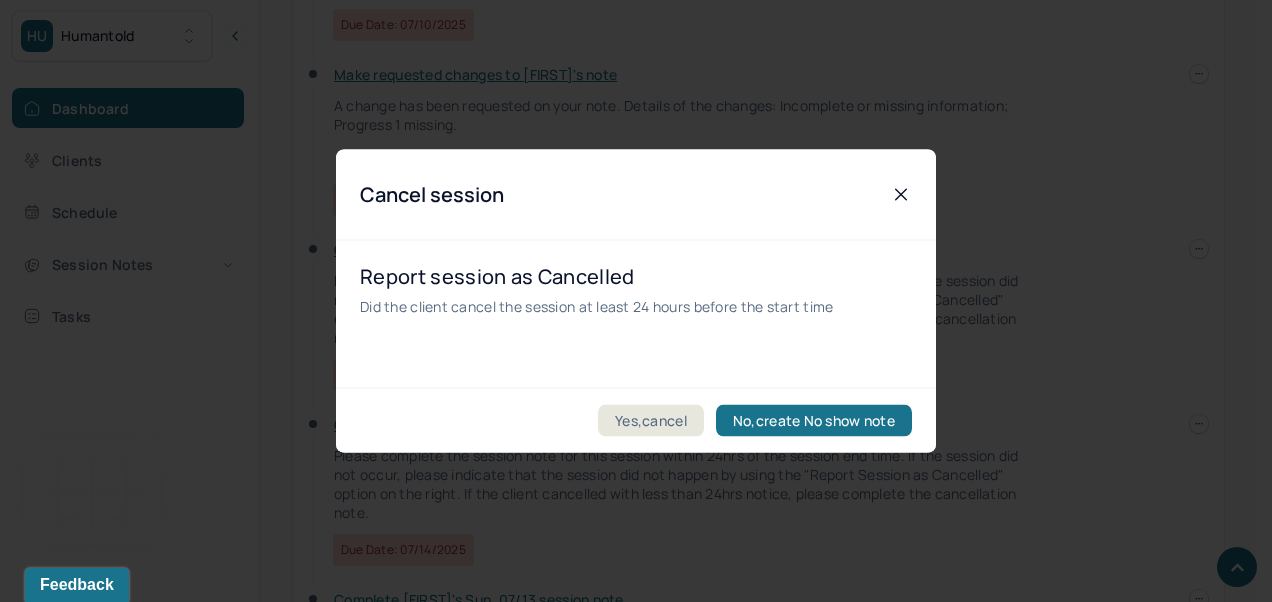click on "Yes,cancel" at bounding box center (651, 421) 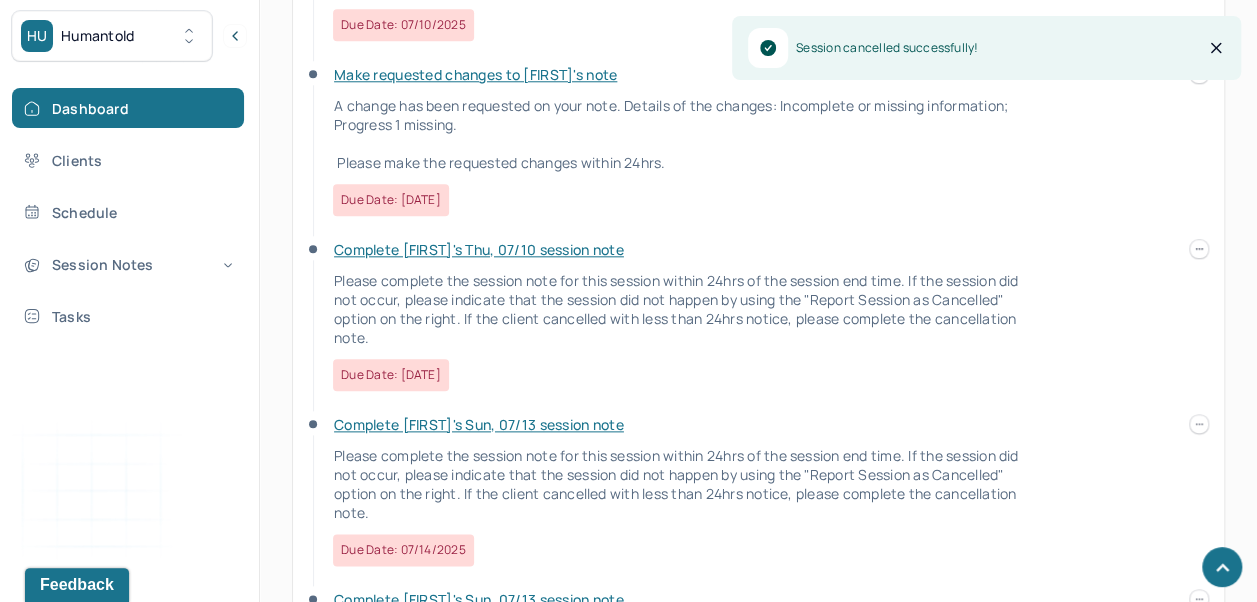 click 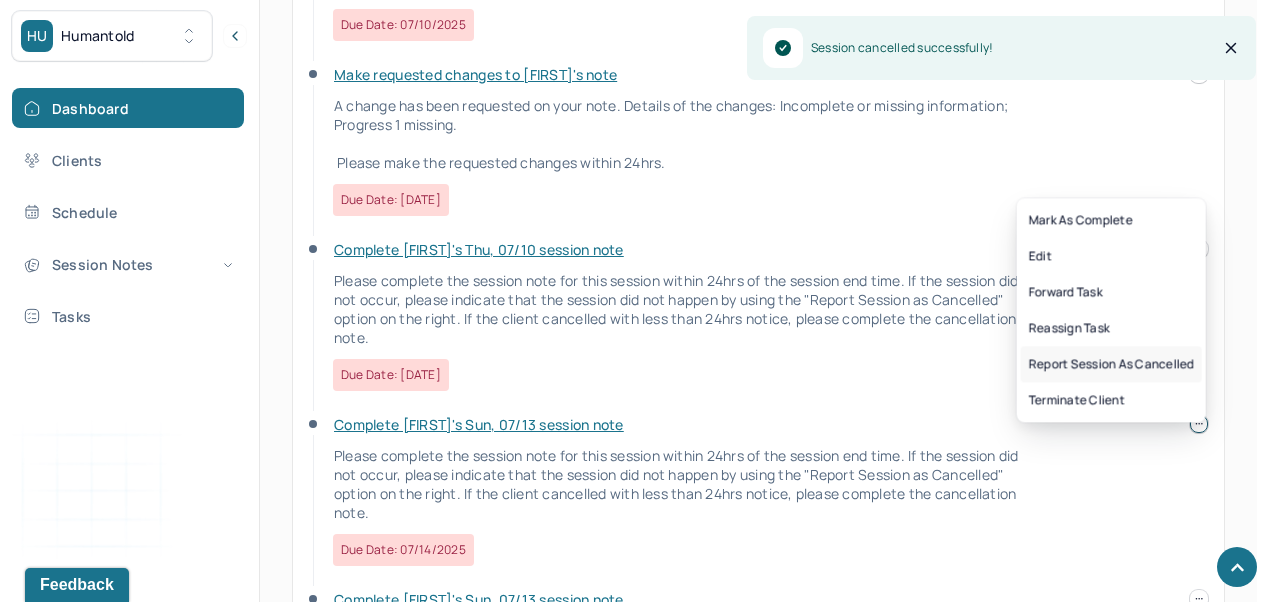 click on "Report session as cancelled" at bounding box center (1111, 364) 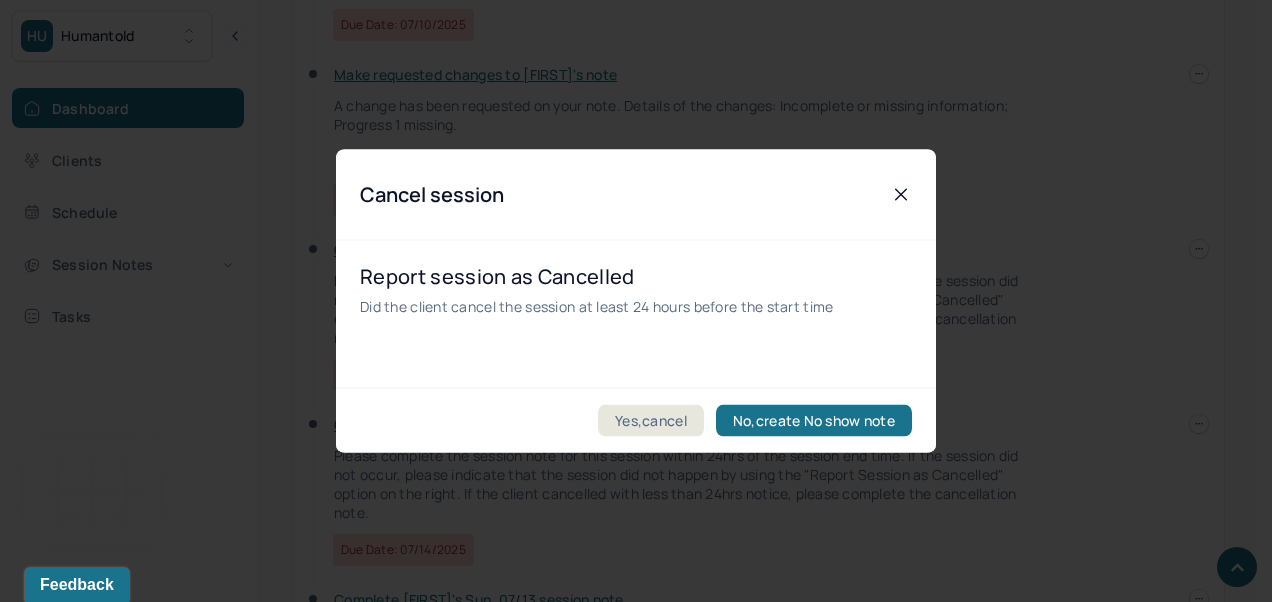 click on "Yes,cancel" at bounding box center (651, 421) 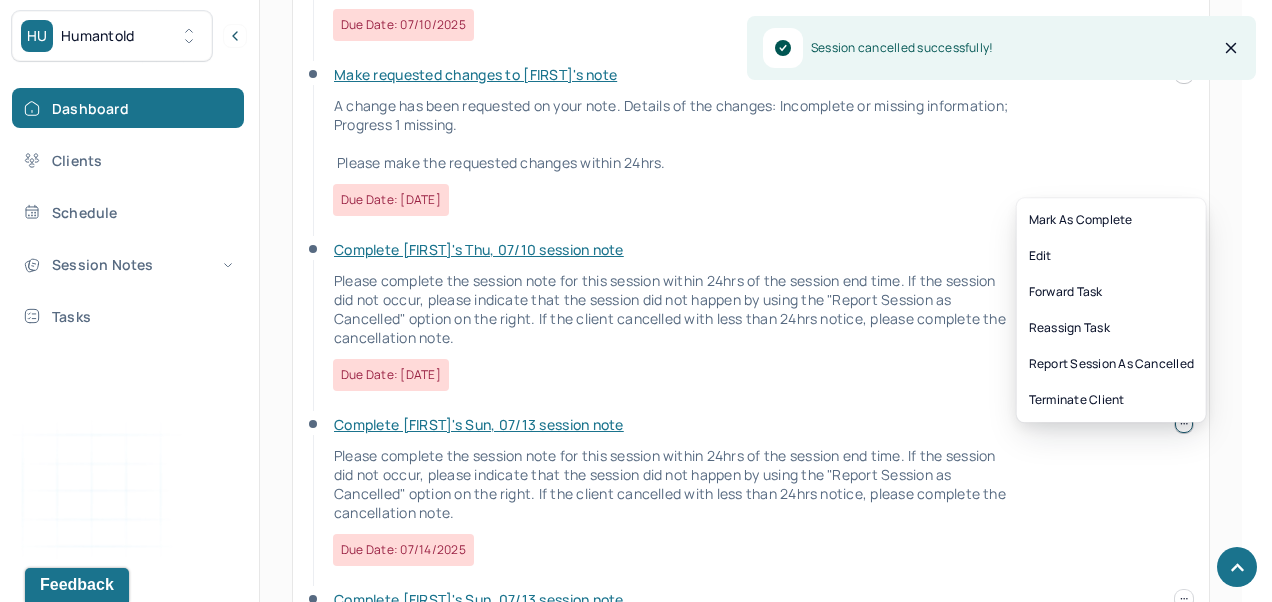 click 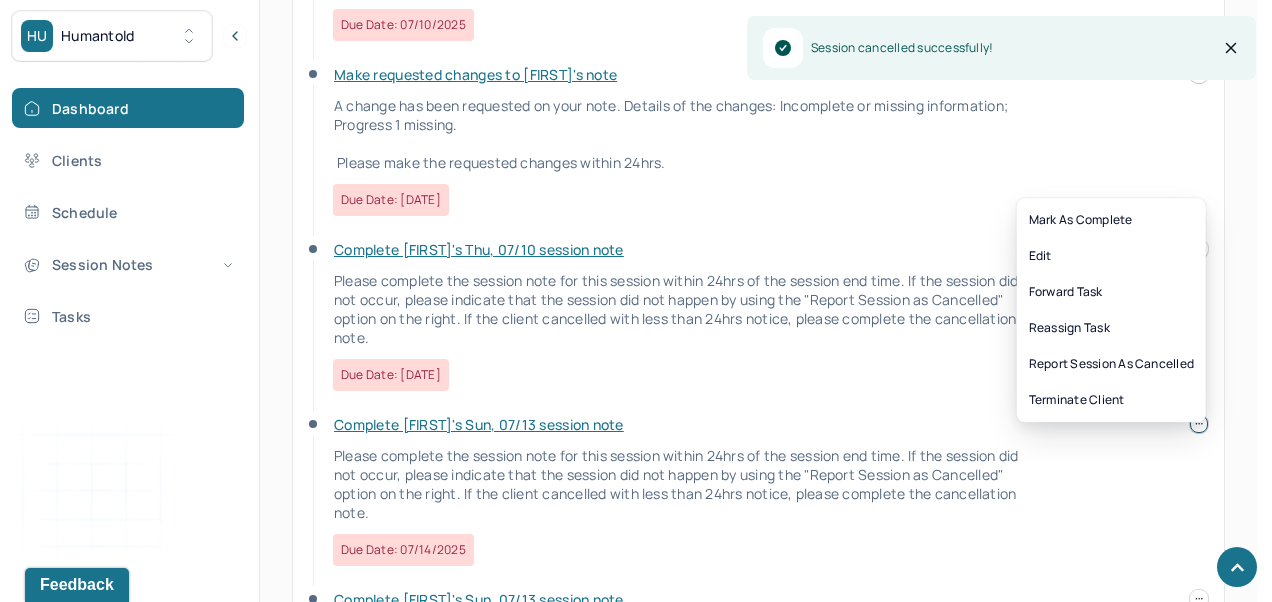 click on "Report session as cancelled" at bounding box center [1111, 364] 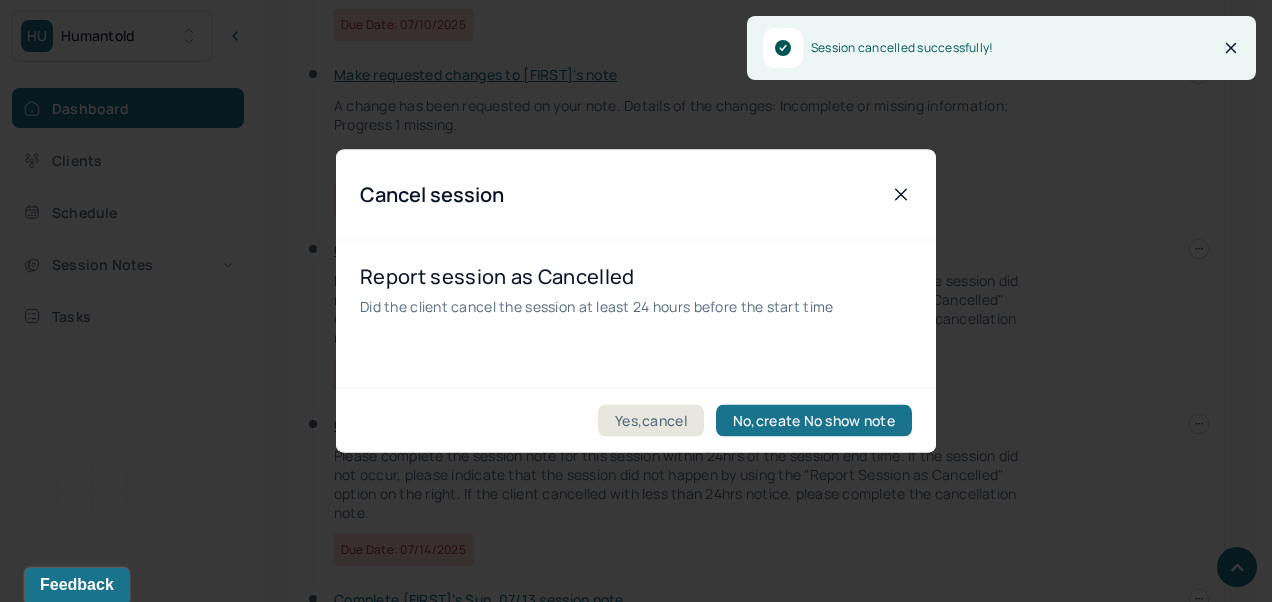 click on "Yes,cancel" at bounding box center [651, 421] 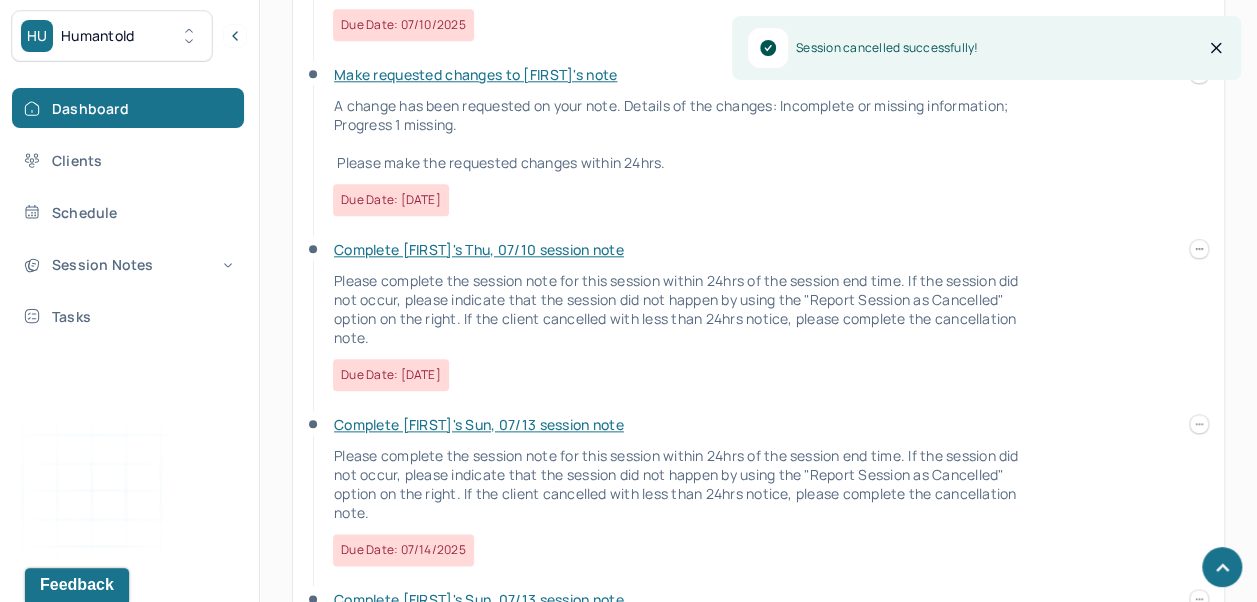 click 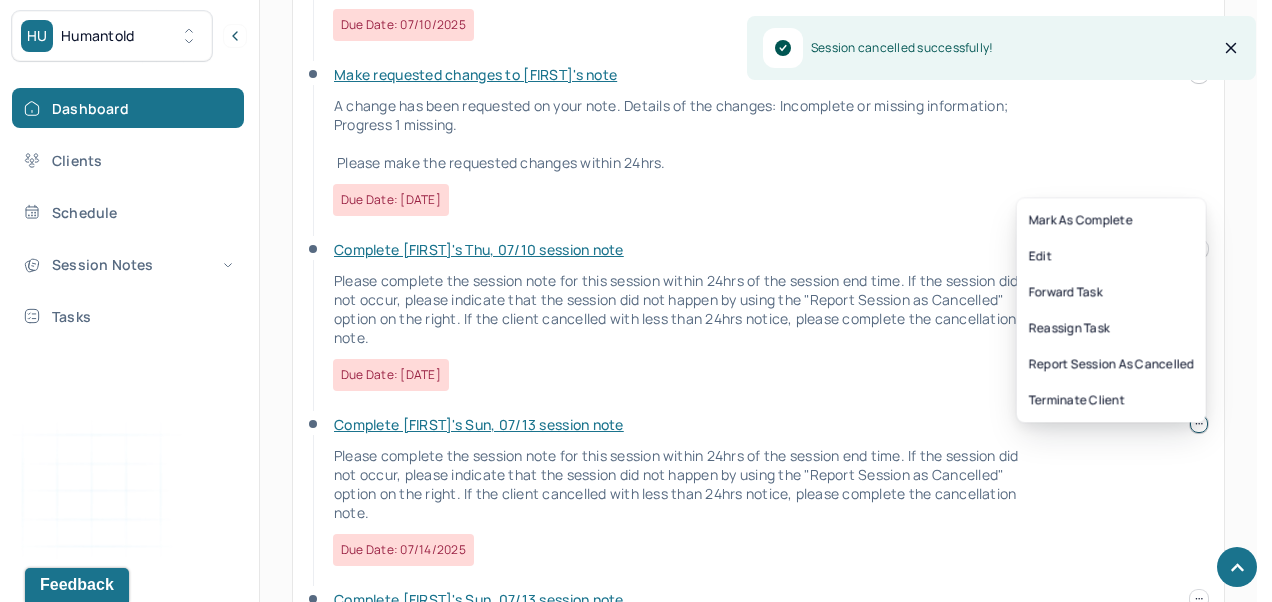 click on "Report session as cancelled" at bounding box center (1111, 364) 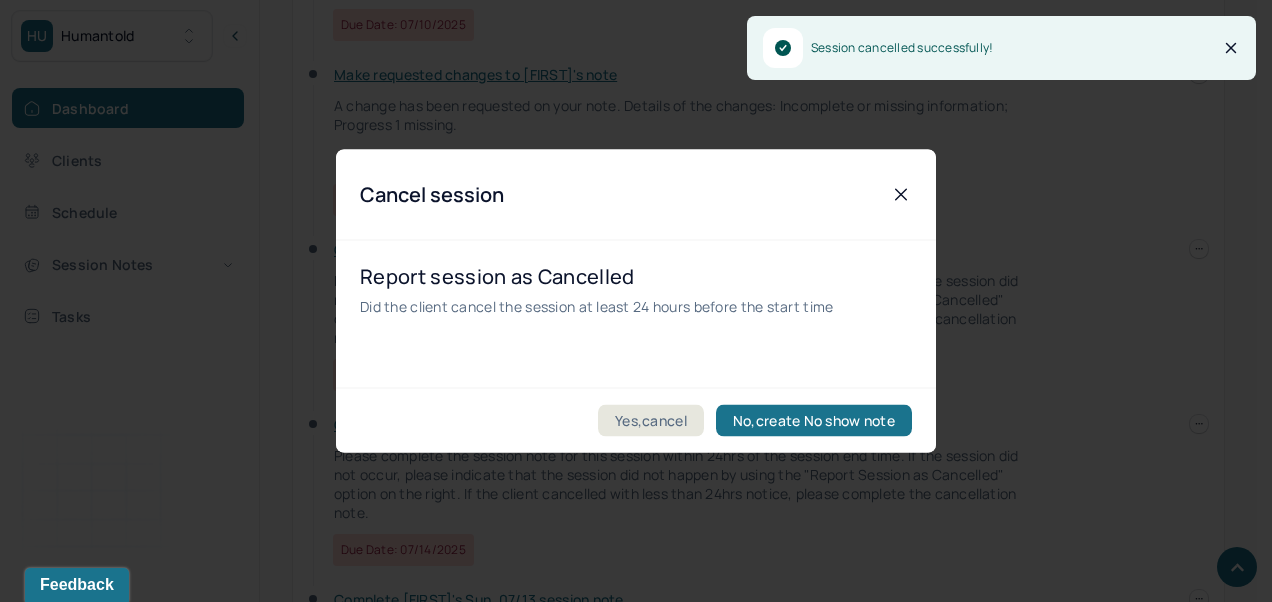 click on "Yes,cancel" at bounding box center (651, 421) 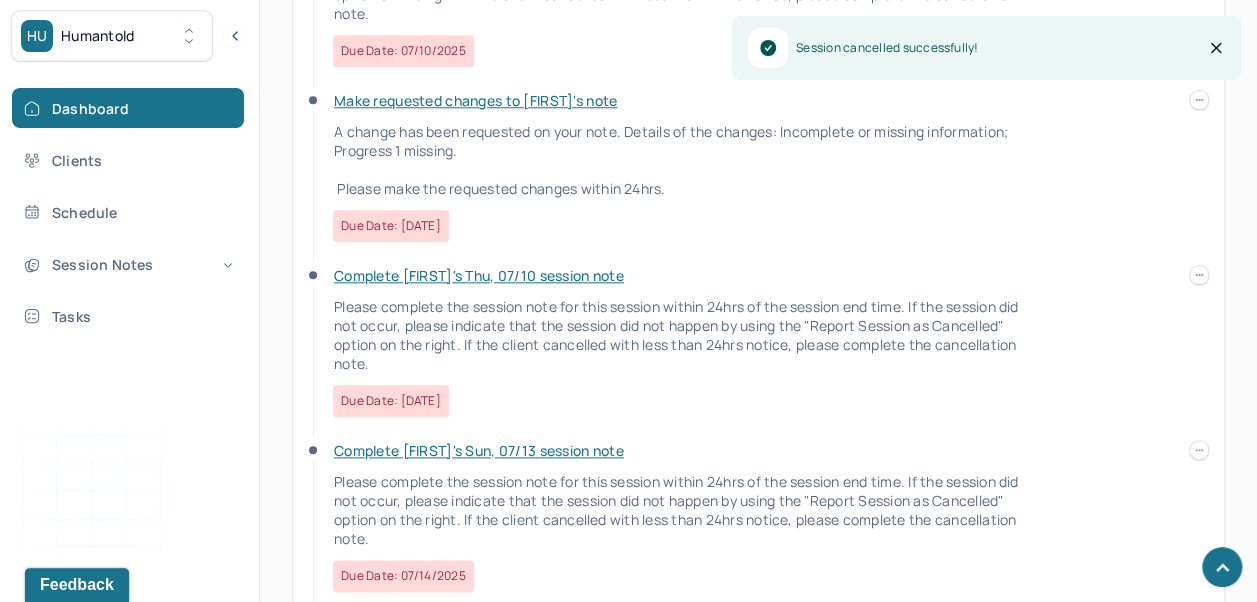scroll, scrollTop: 952, scrollLeft: 0, axis: vertical 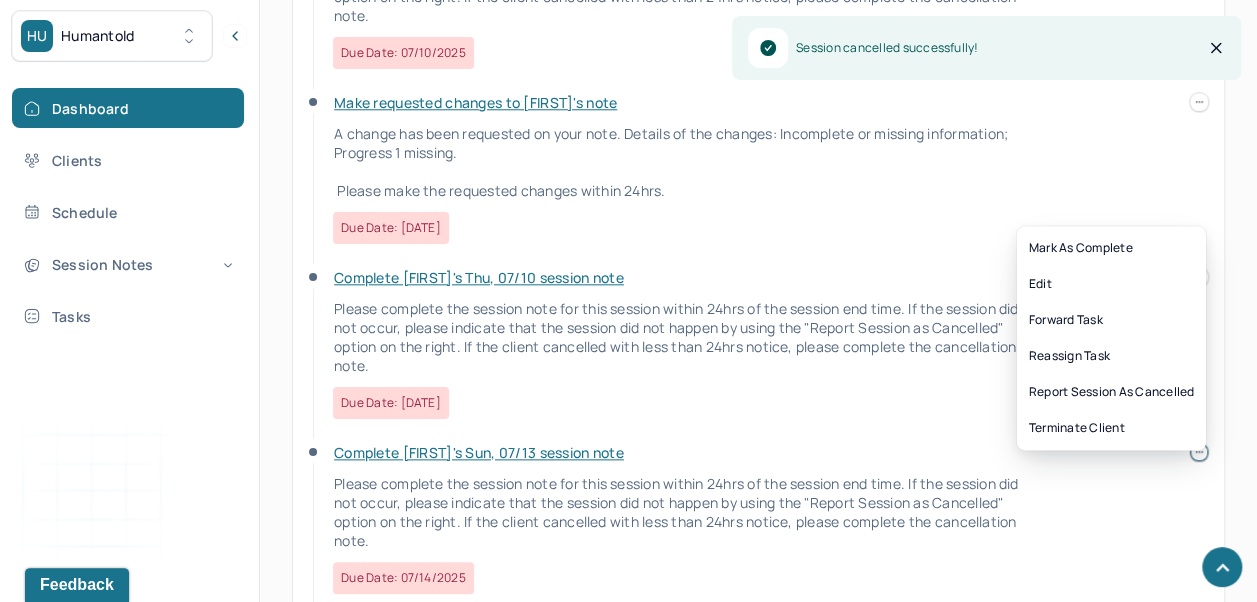 click 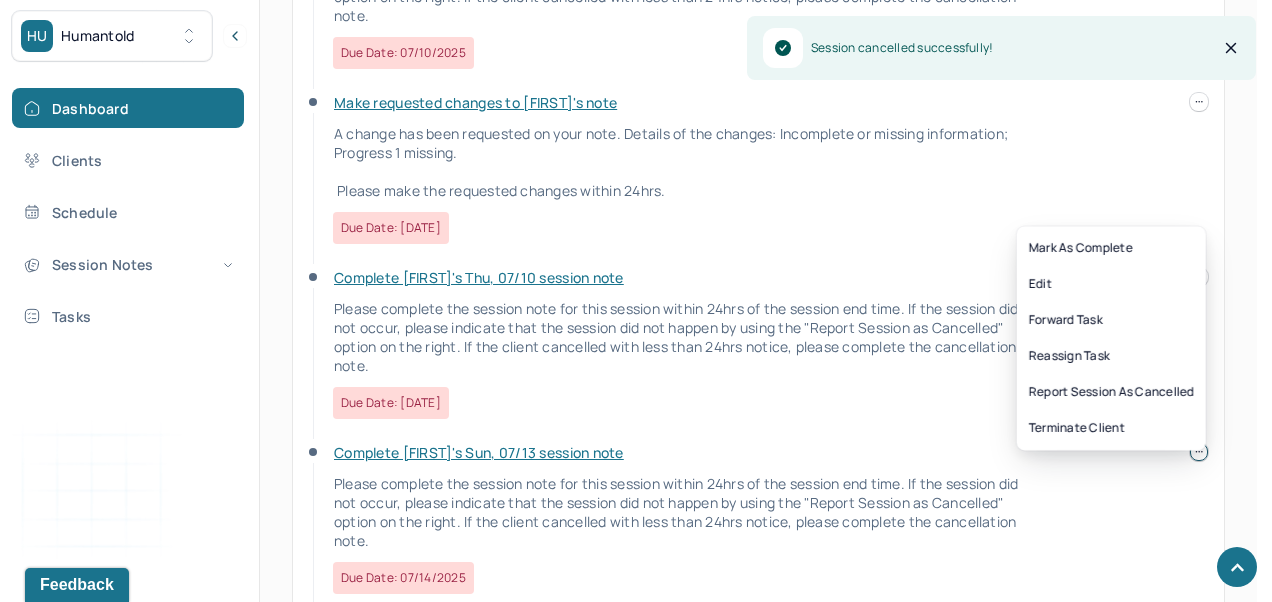 click on "Report session as cancelled" at bounding box center [1111, 392] 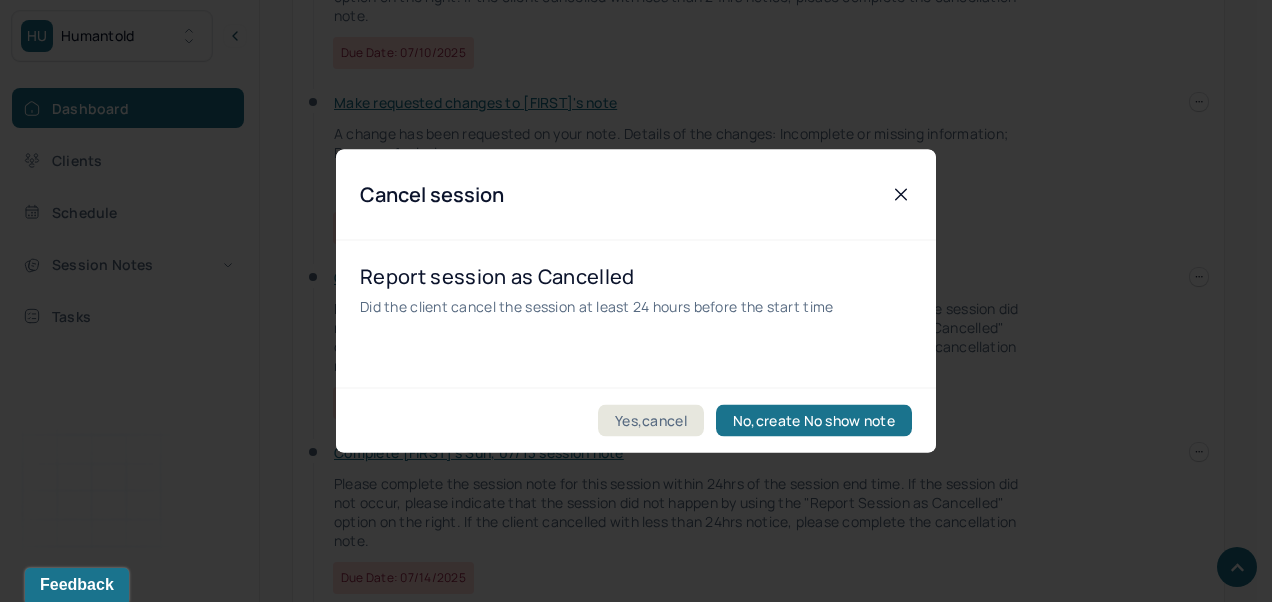 click on "Yes,cancel" at bounding box center (651, 421) 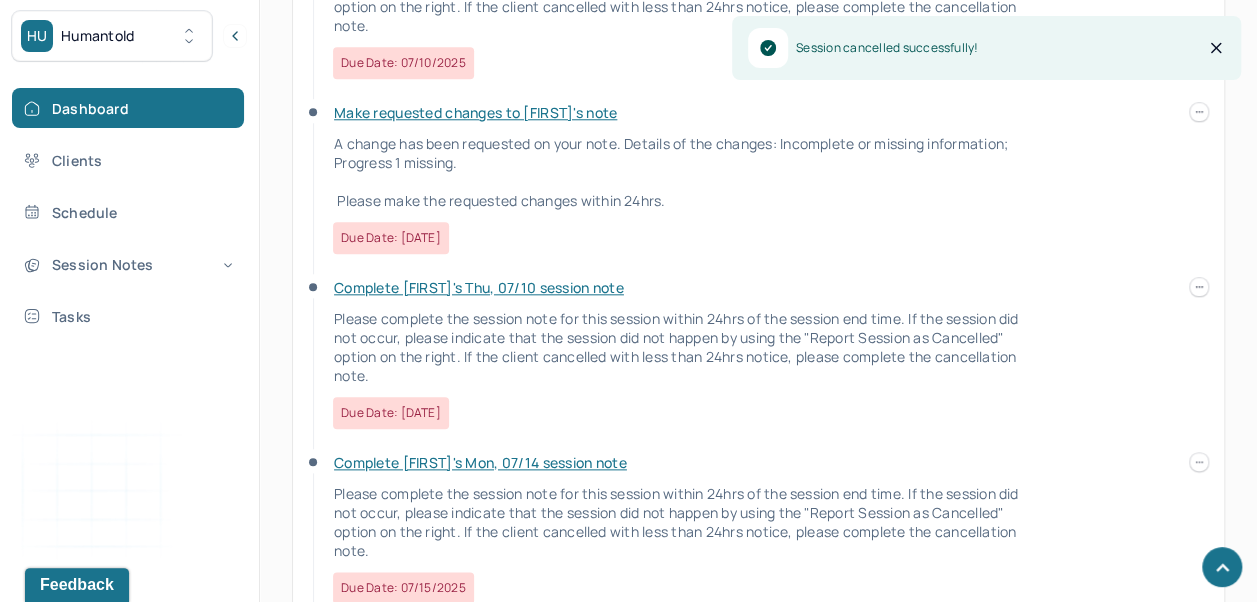 scroll, scrollTop: 935, scrollLeft: 0, axis: vertical 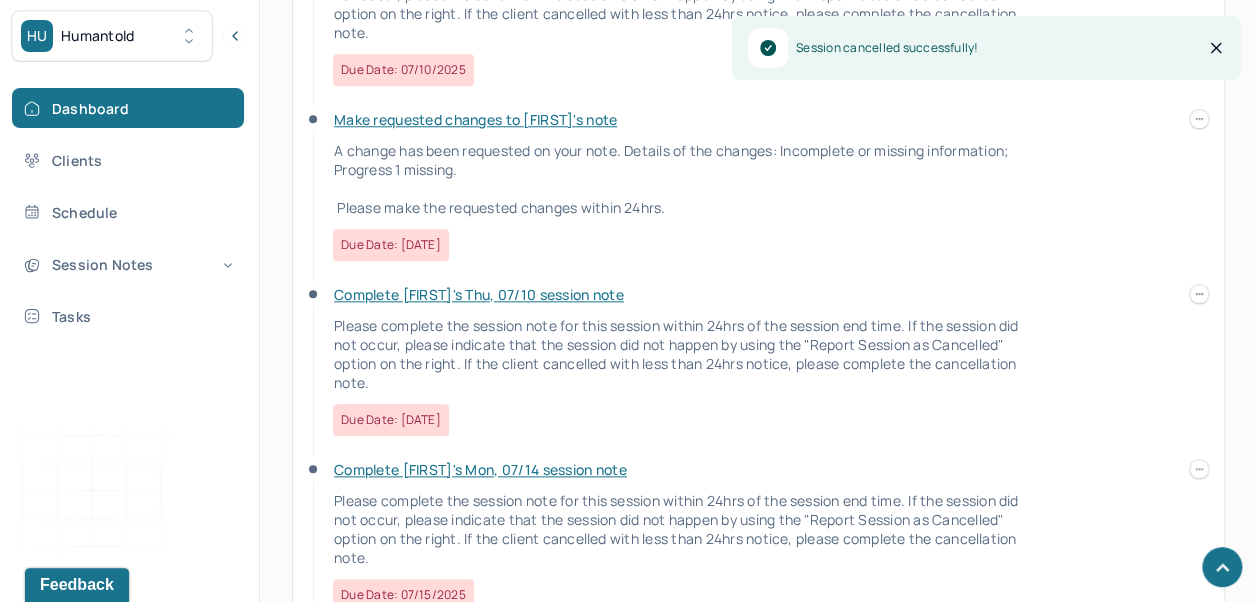 click 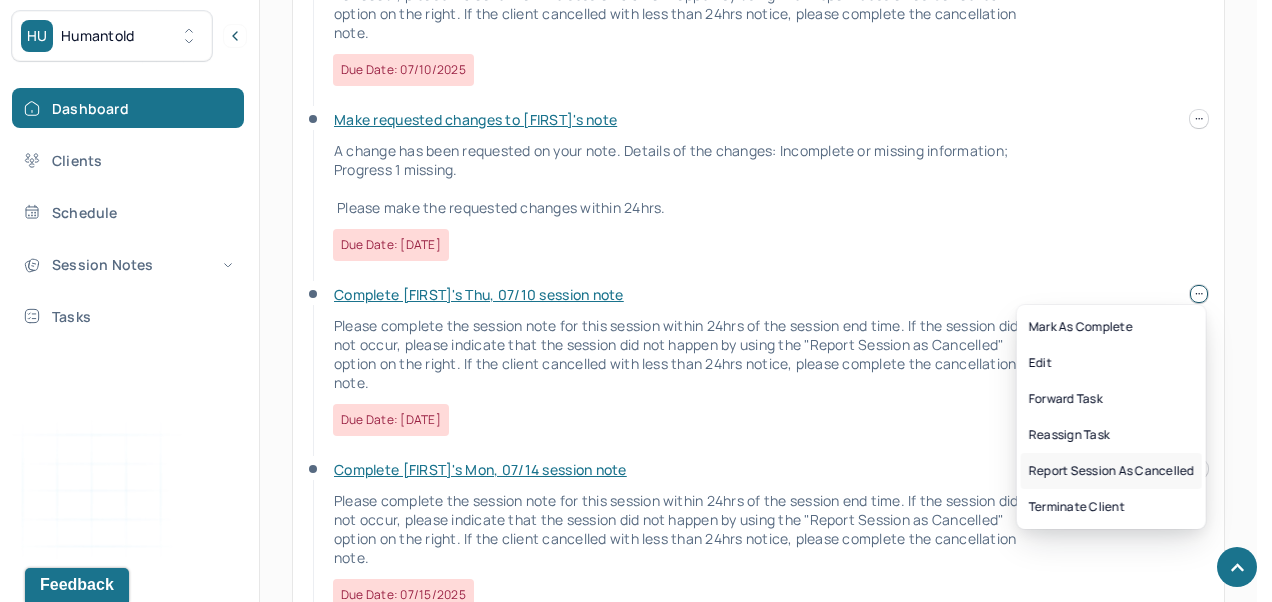 click on "Report session as cancelled" at bounding box center [1111, 471] 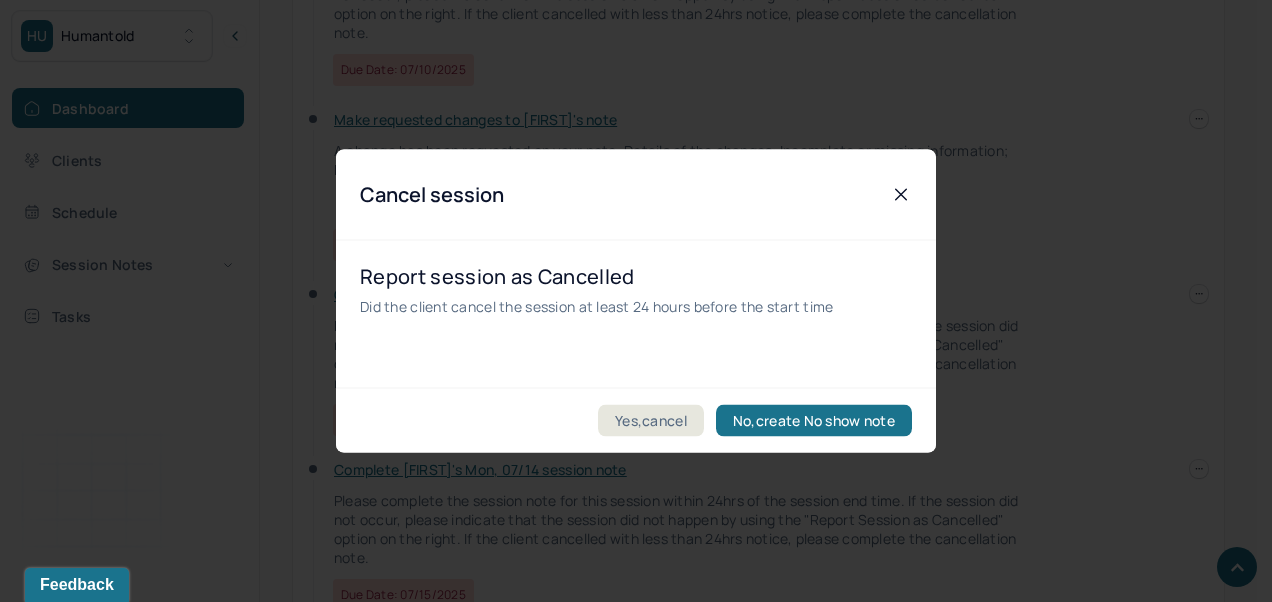 click on "Yes,cancel" at bounding box center [651, 421] 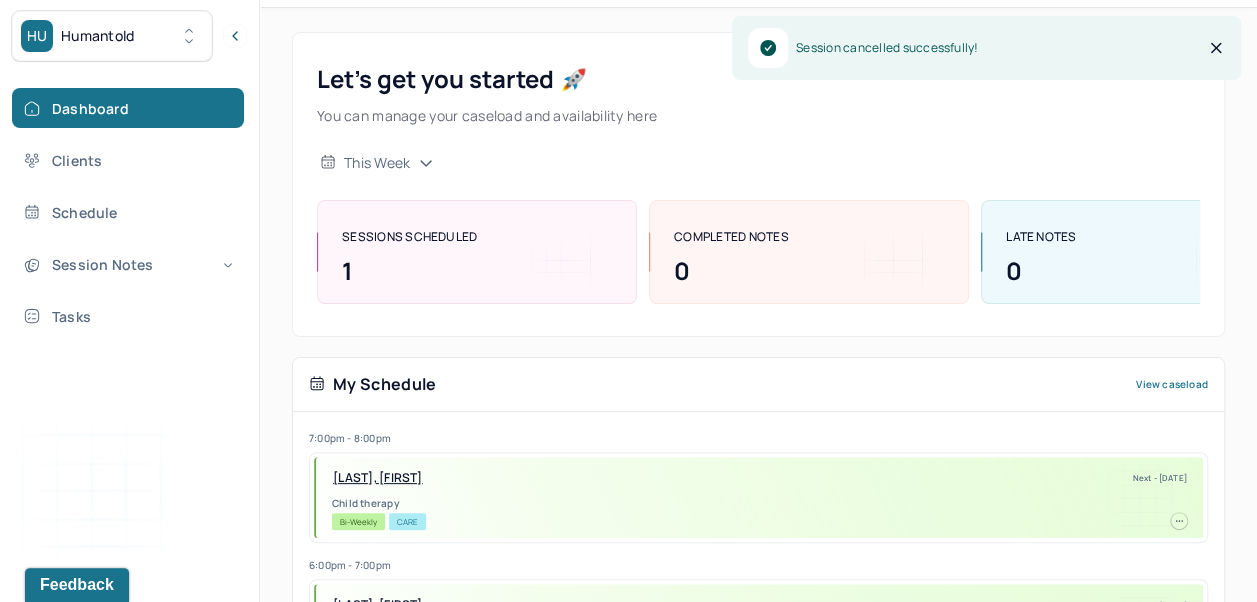 scroll, scrollTop: 0, scrollLeft: 0, axis: both 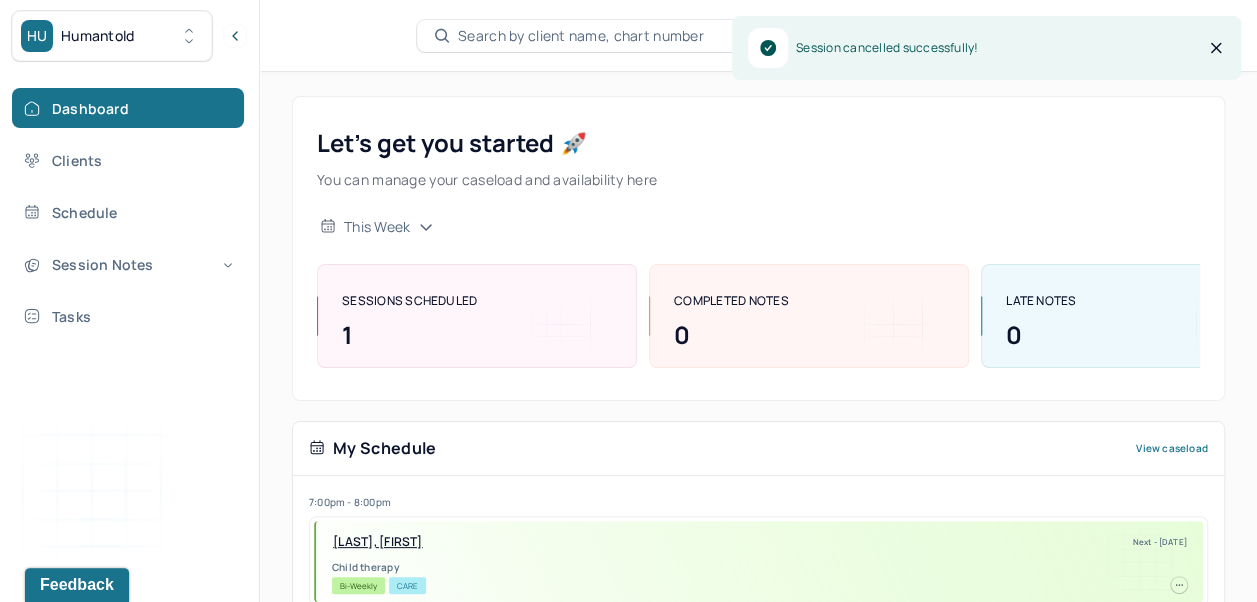 click on "Search by client name, chart number" at bounding box center [581, 36] 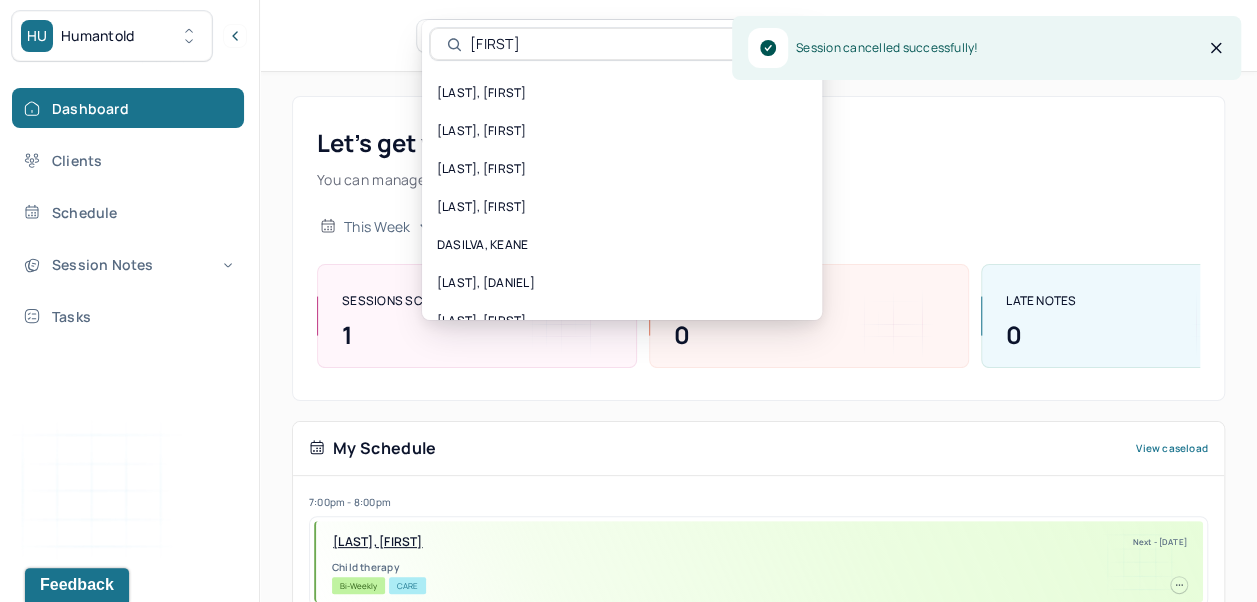 type on "charlie" 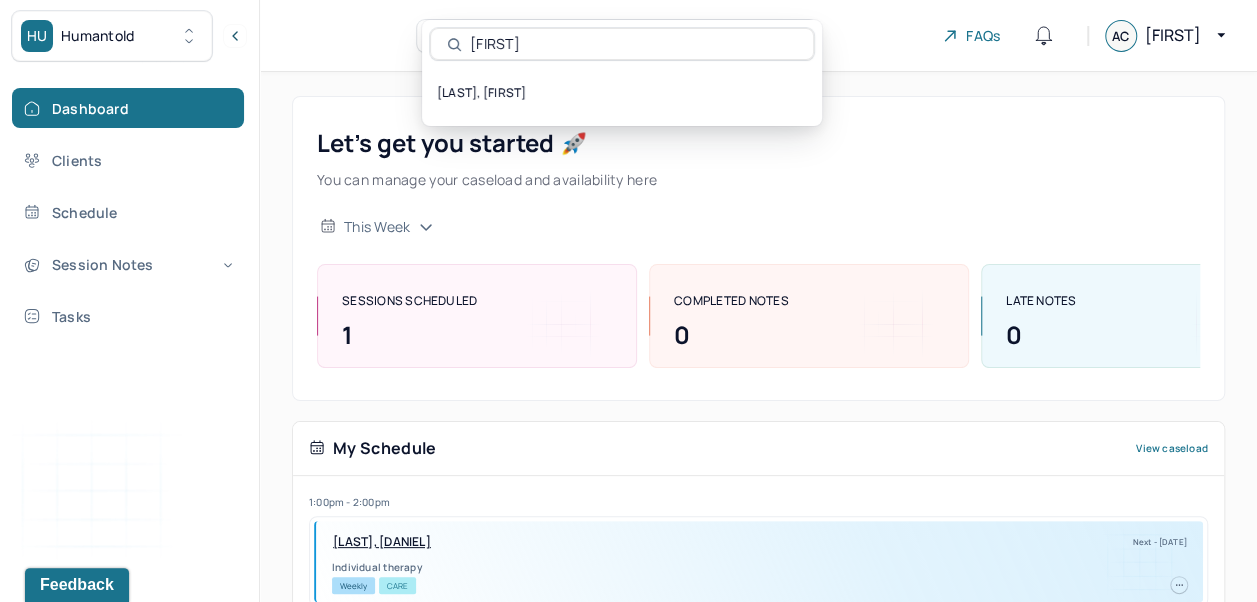 click on "[LAST], [FIRST]" at bounding box center [622, 93] 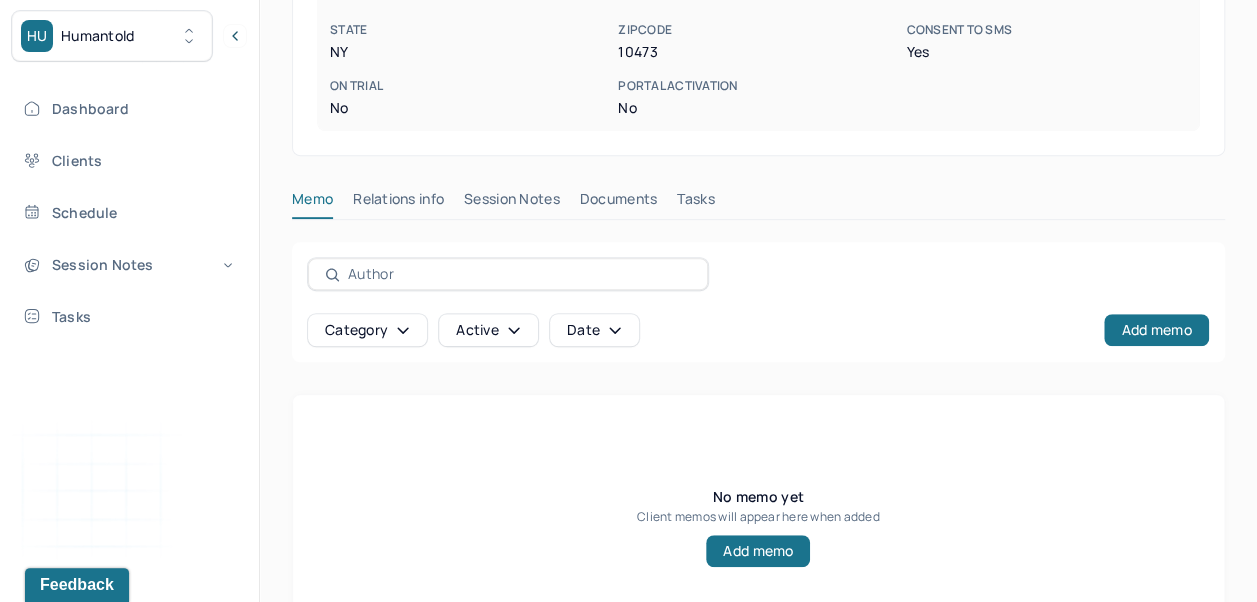 scroll, scrollTop: 486, scrollLeft: 0, axis: vertical 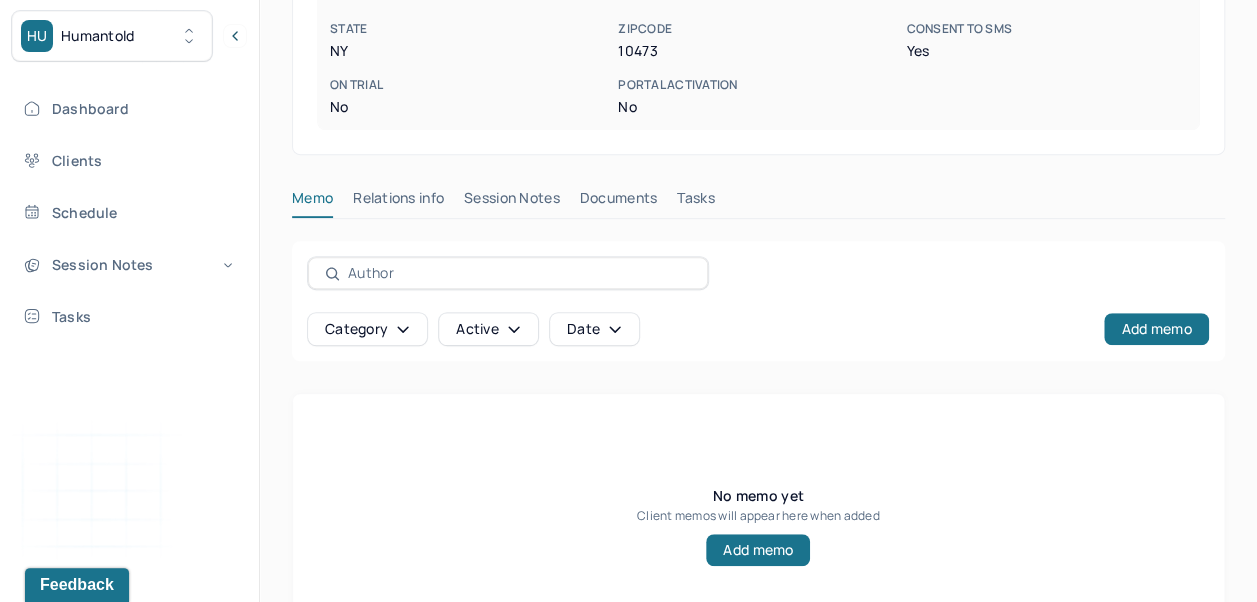 click on "Session Notes" at bounding box center [512, 202] 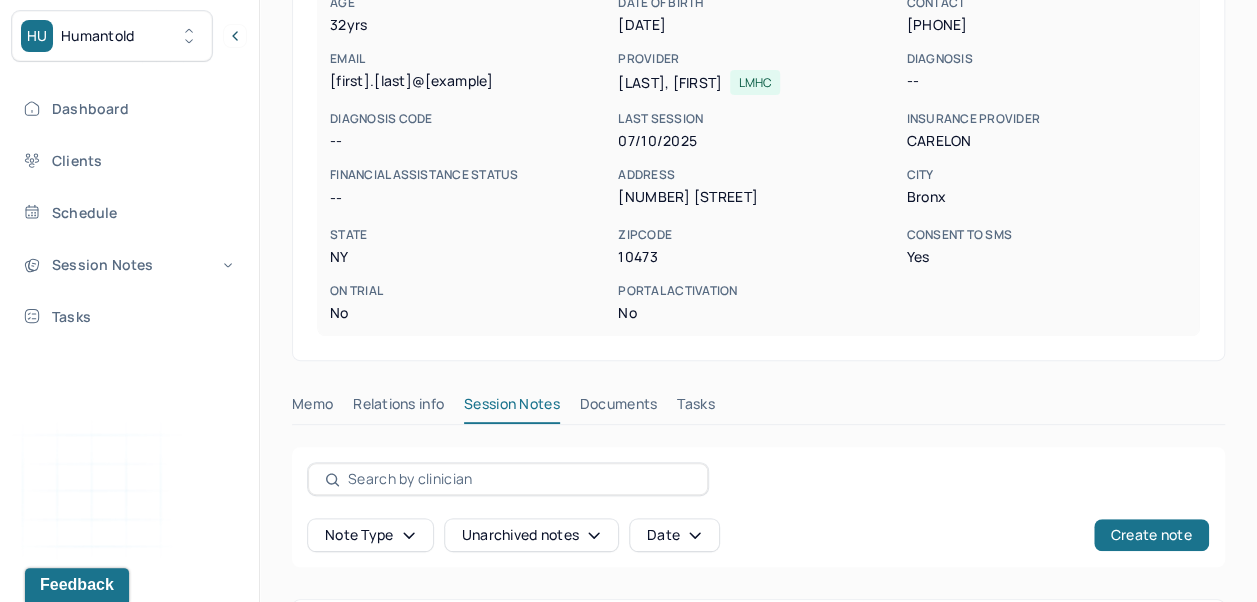 scroll, scrollTop: 0, scrollLeft: 0, axis: both 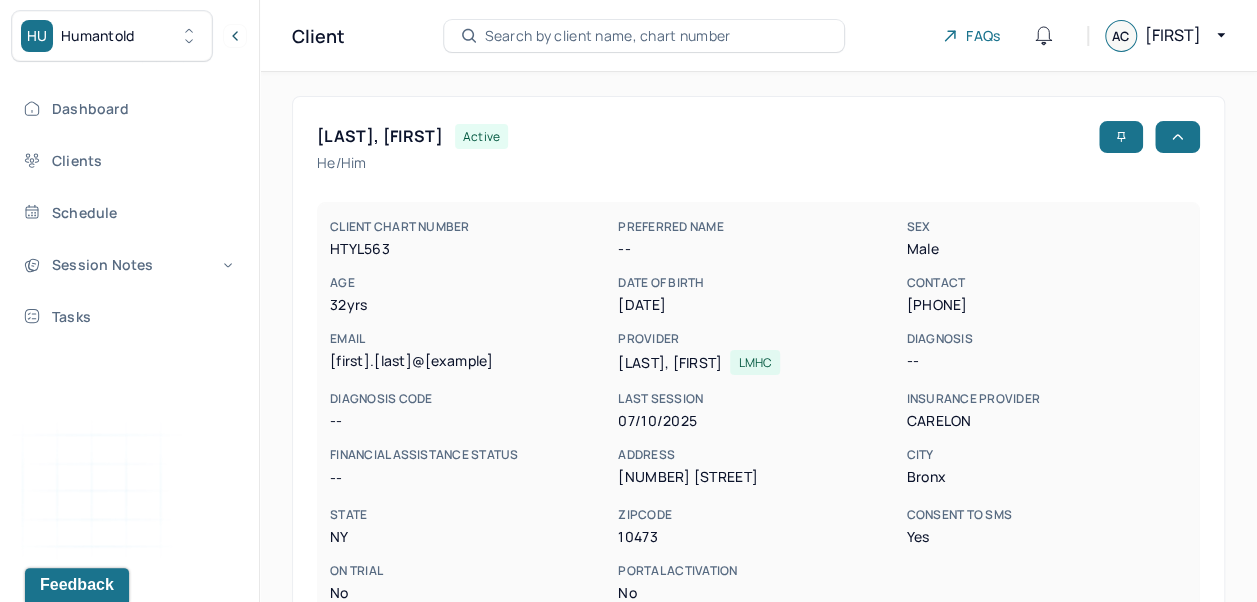 click on "Search by client name, chart number" at bounding box center [608, 36] 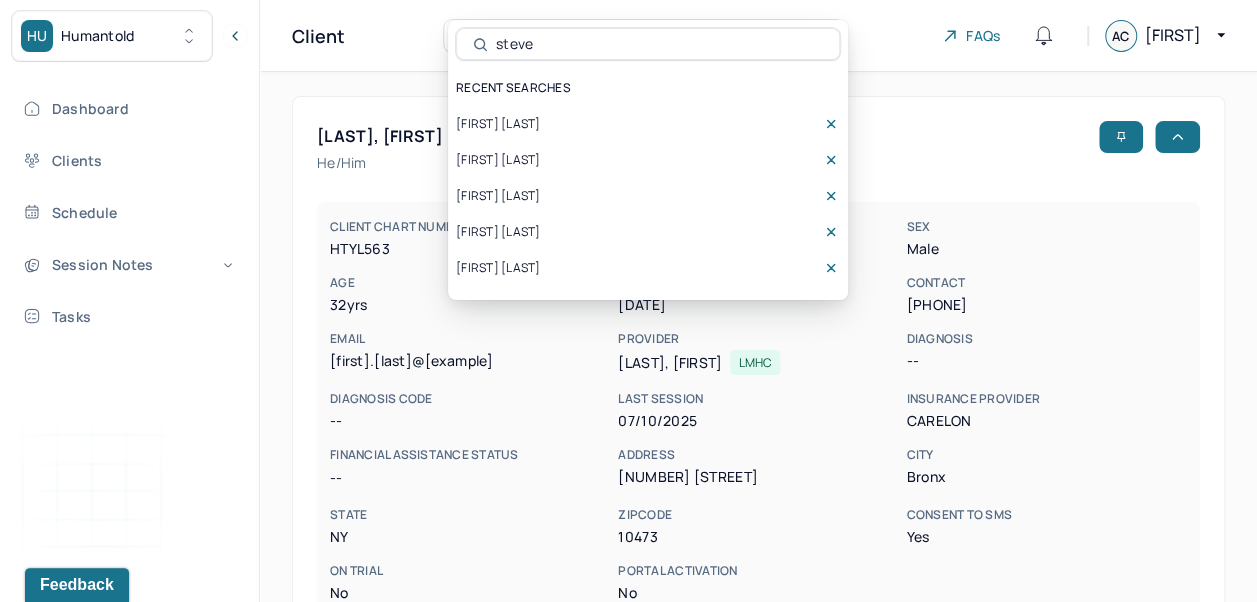 type on "steve" 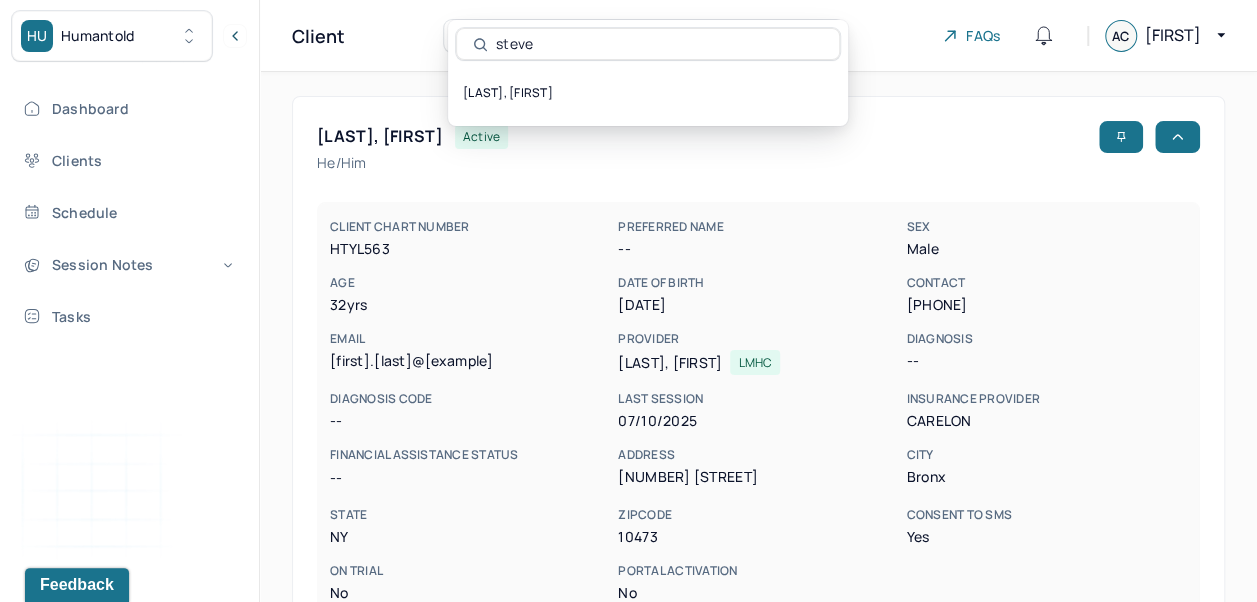 click on "[LAST], [FIRST]" at bounding box center [648, 93] 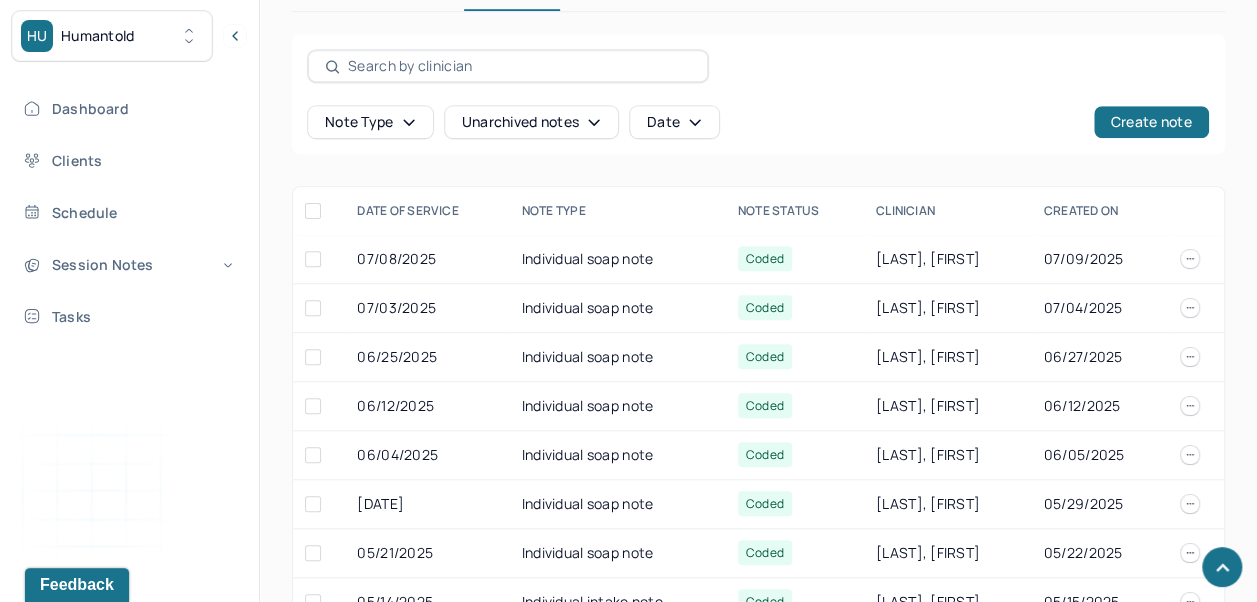 scroll, scrollTop: 710, scrollLeft: 0, axis: vertical 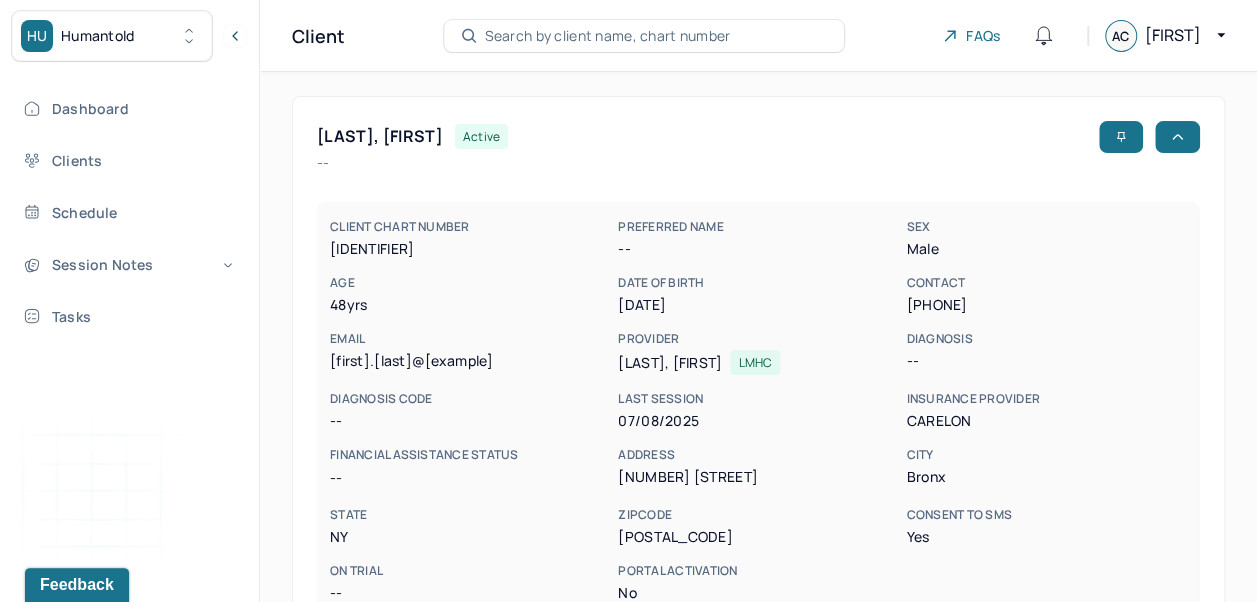 click on "Search by client name, chart number" at bounding box center [608, 36] 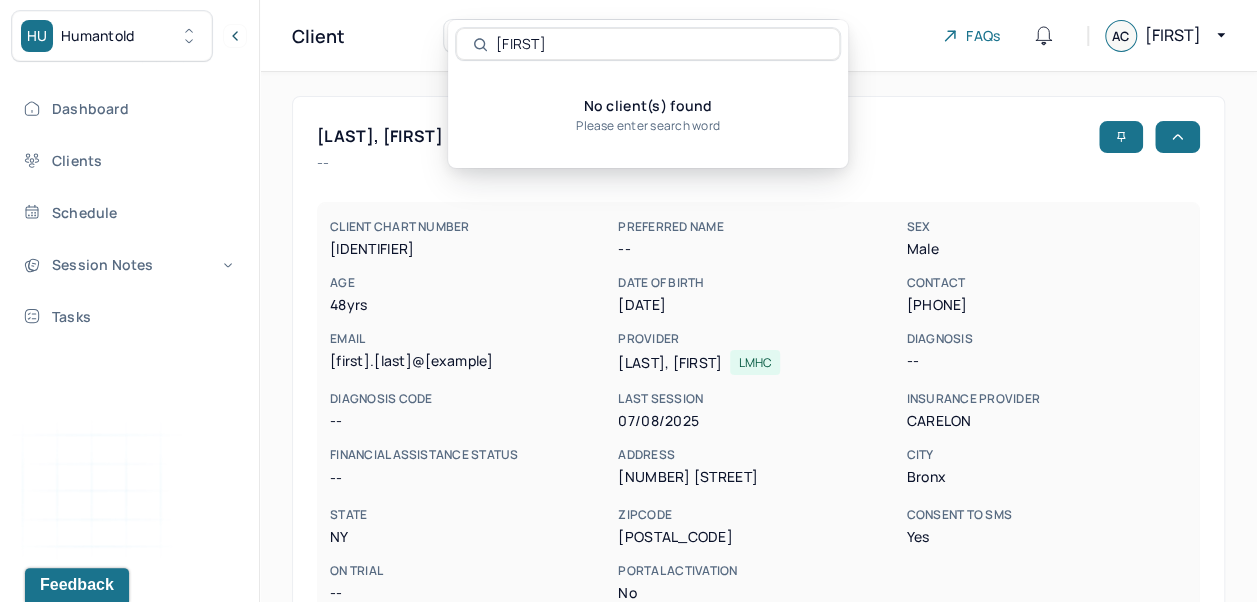 type on "danielle" 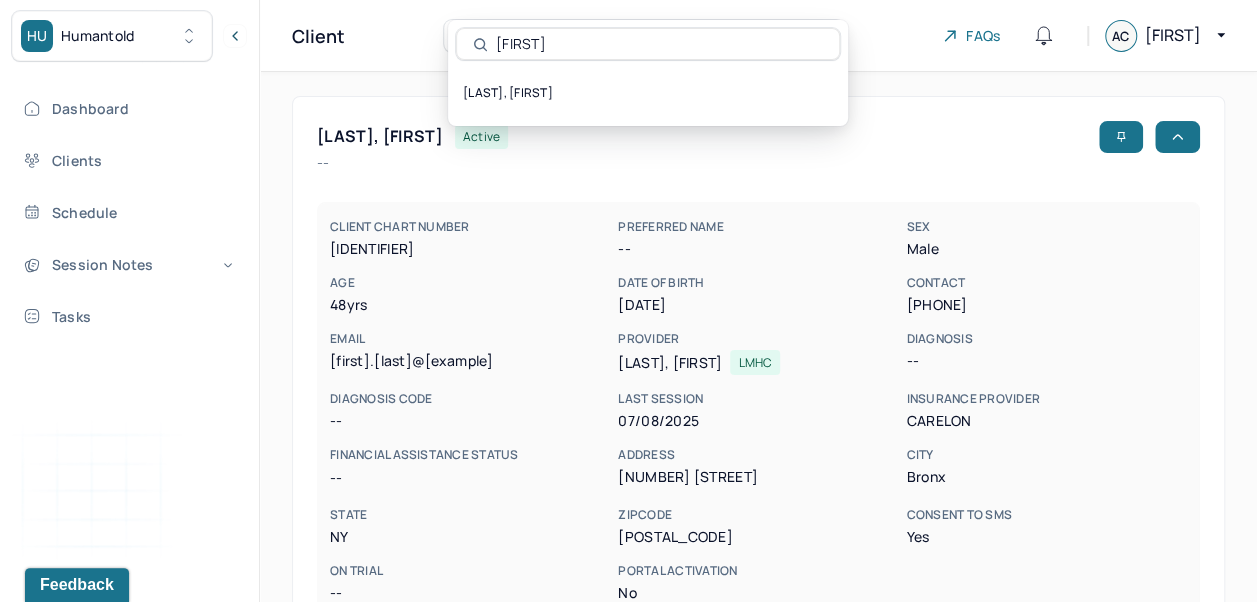 click on "[LAST], [FIRST]" at bounding box center (648, 93) 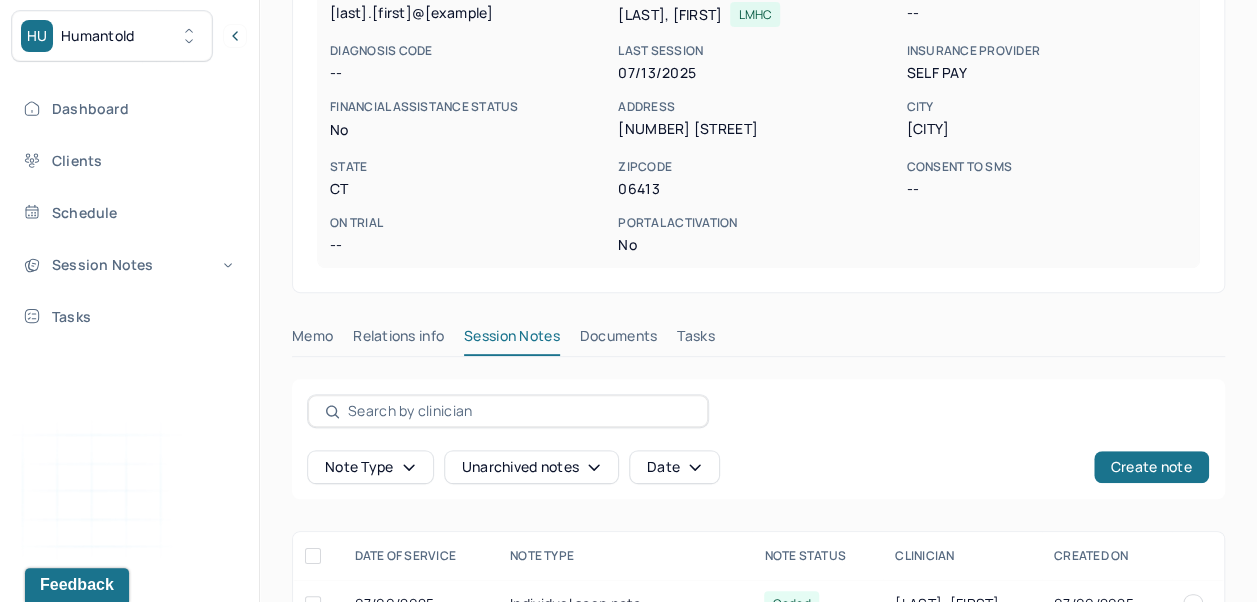 scroll, scrollTop: 400, scrollLeft: 0, axis: vertical 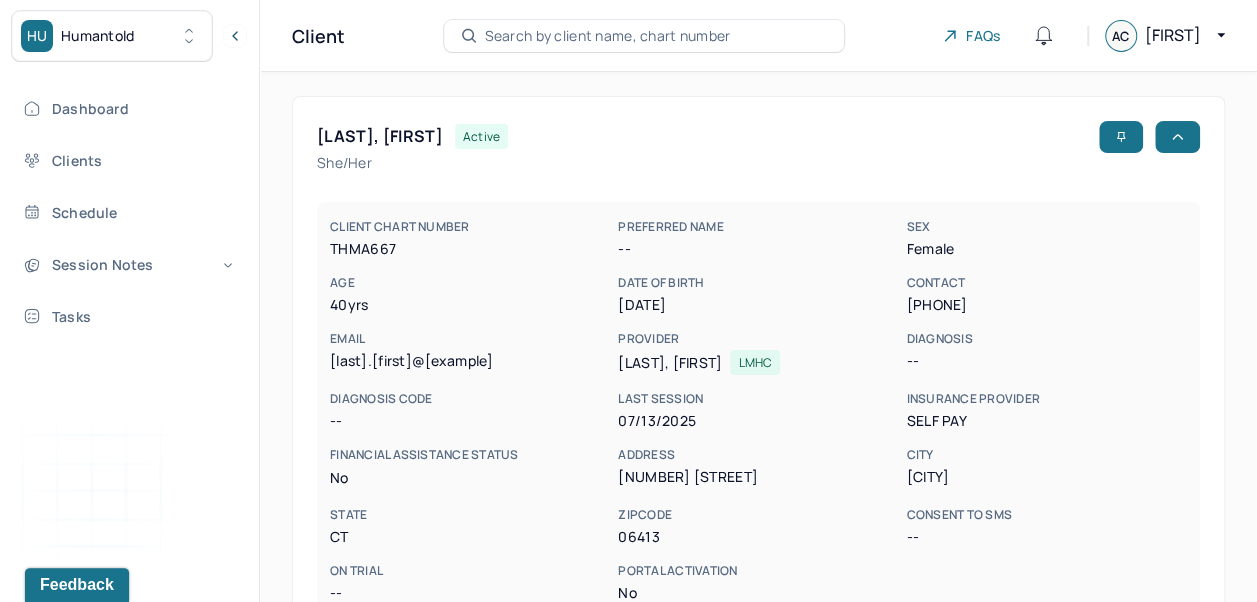 click on "Search by client name, chart number" at bounding box center (644, 36) 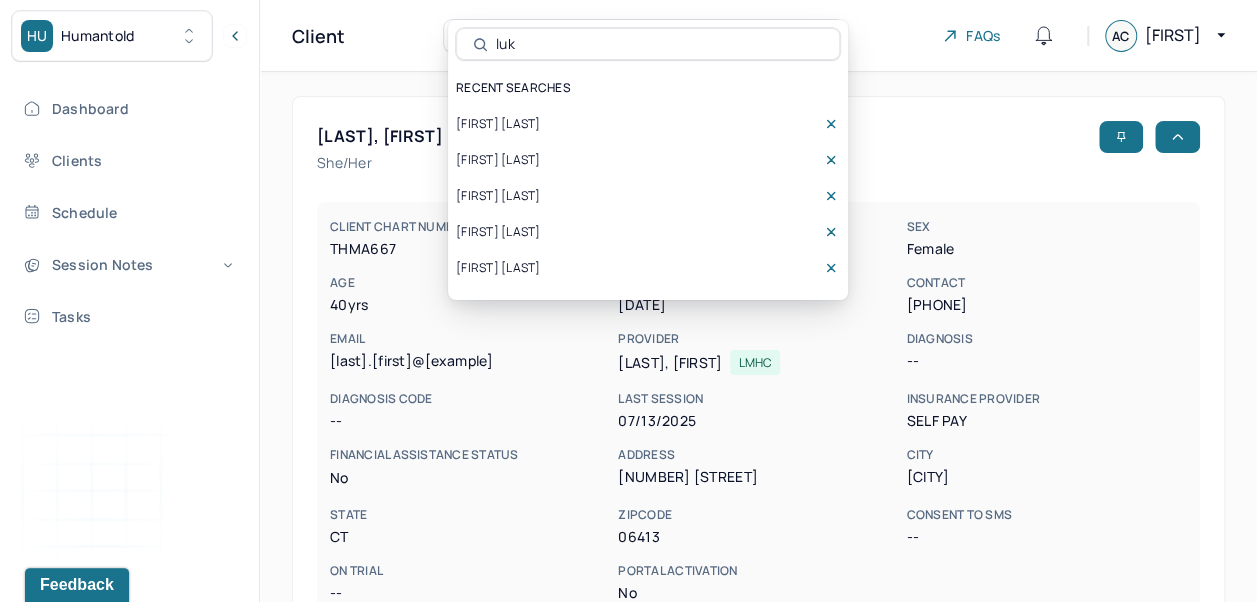 type on "luka" 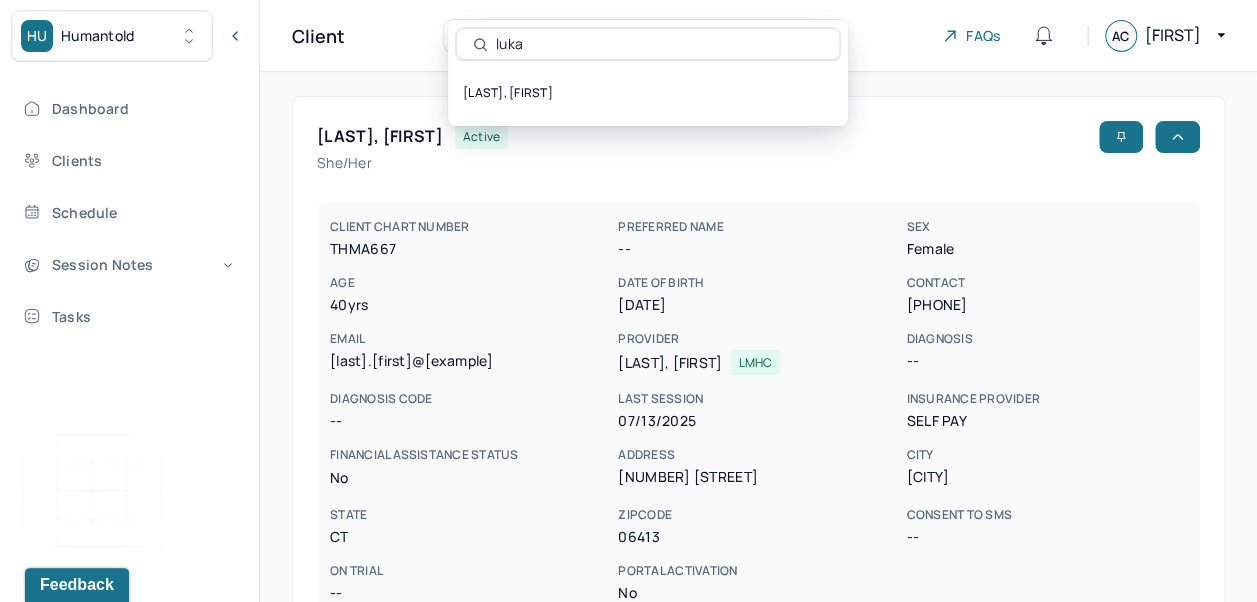 click on "[LAST], [FIRST]" at bounding box center (648, 93) 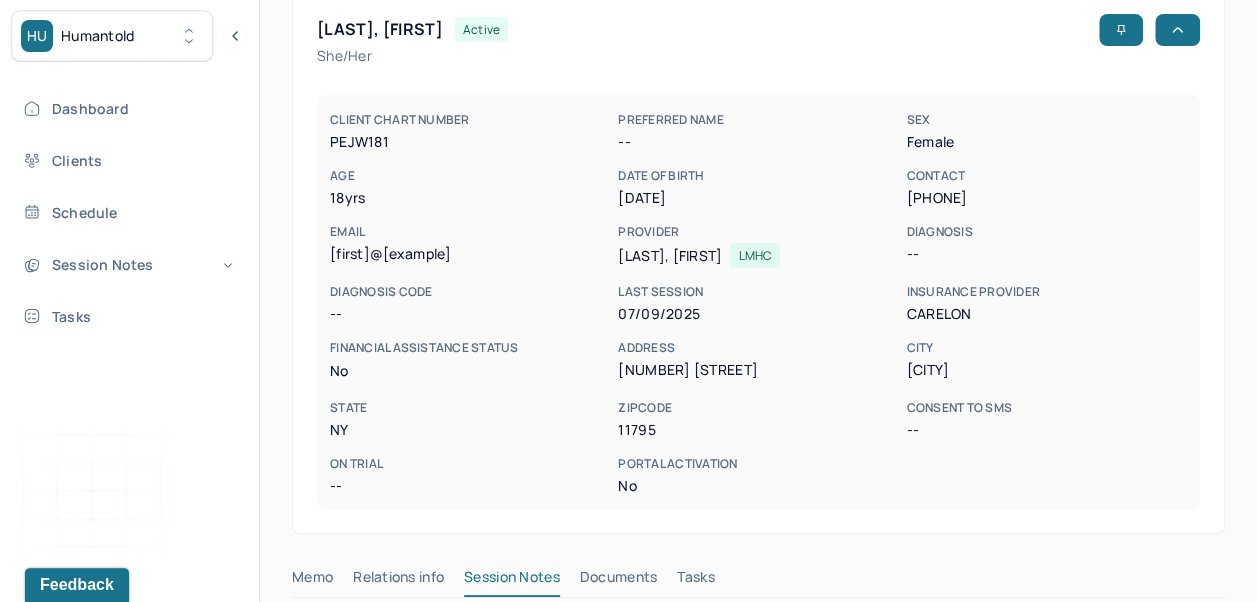 scroll, scrollTop: 504, scrollLeft: 0, axis: vertical 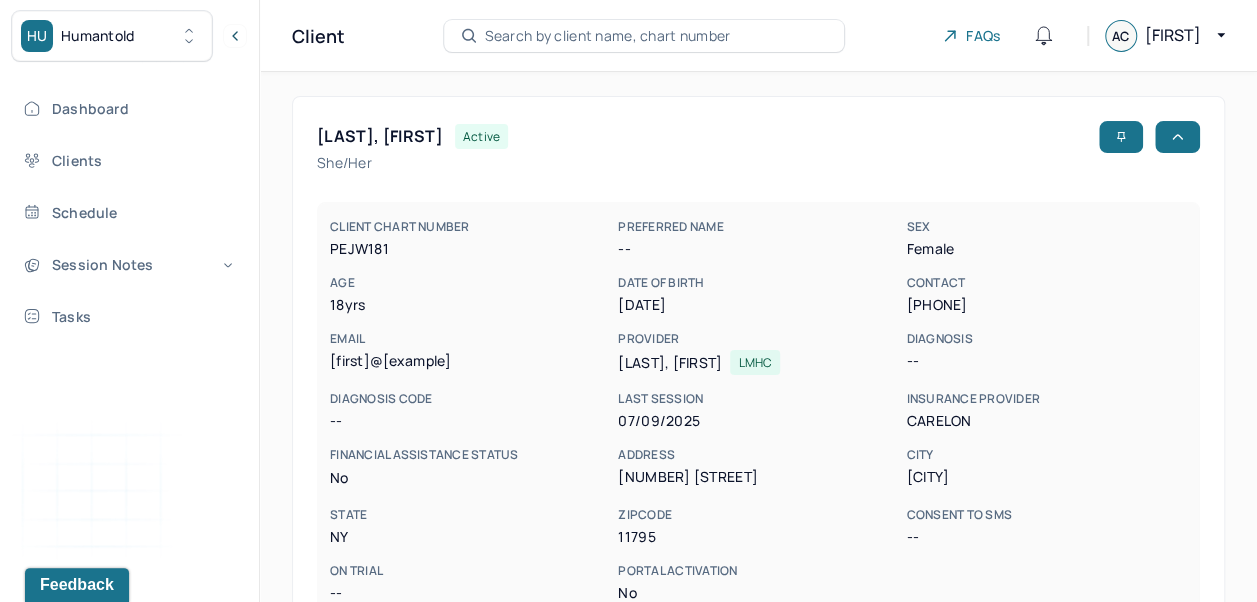 click on "Search by client name, chart number" at bounding box center (644, 36) 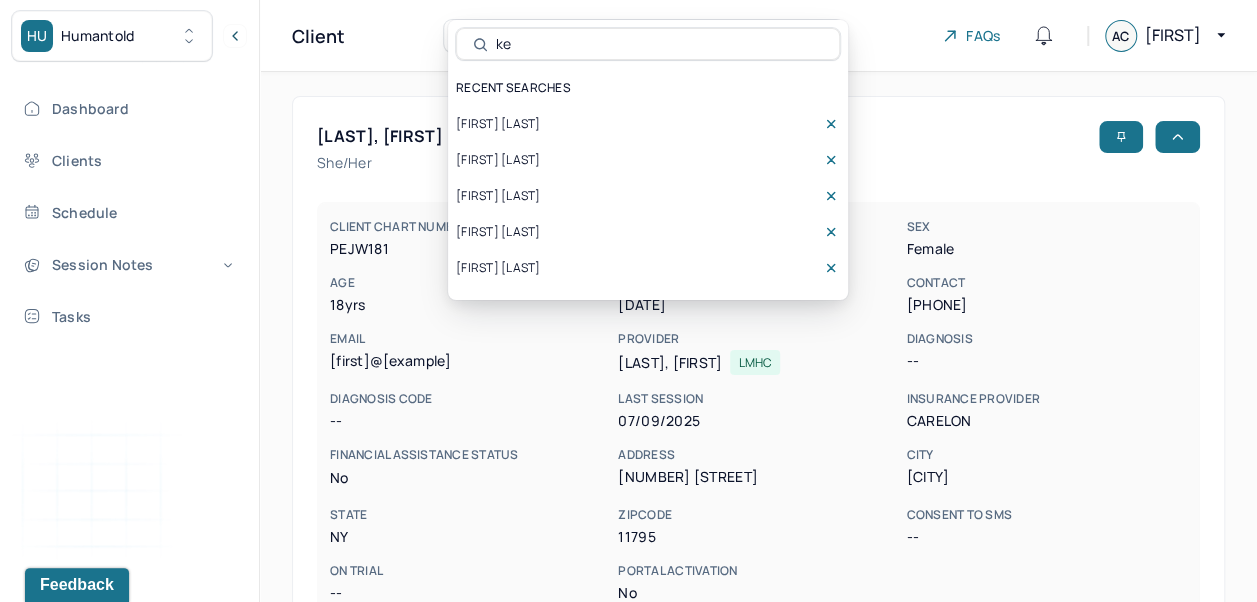 type on "k" 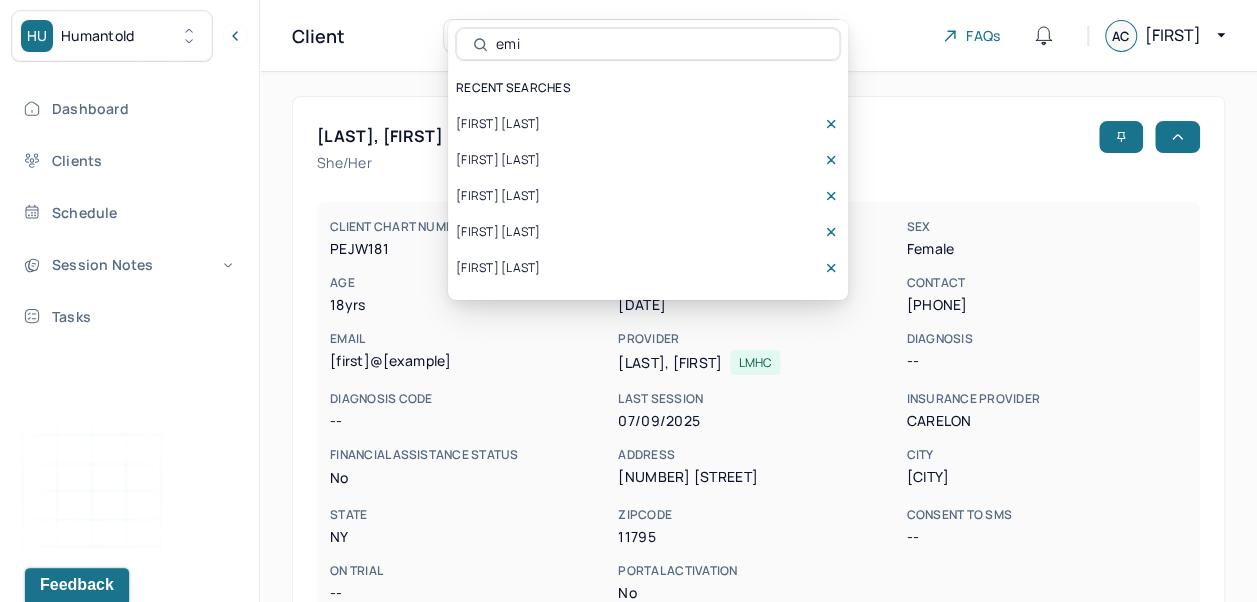 type on "emil" 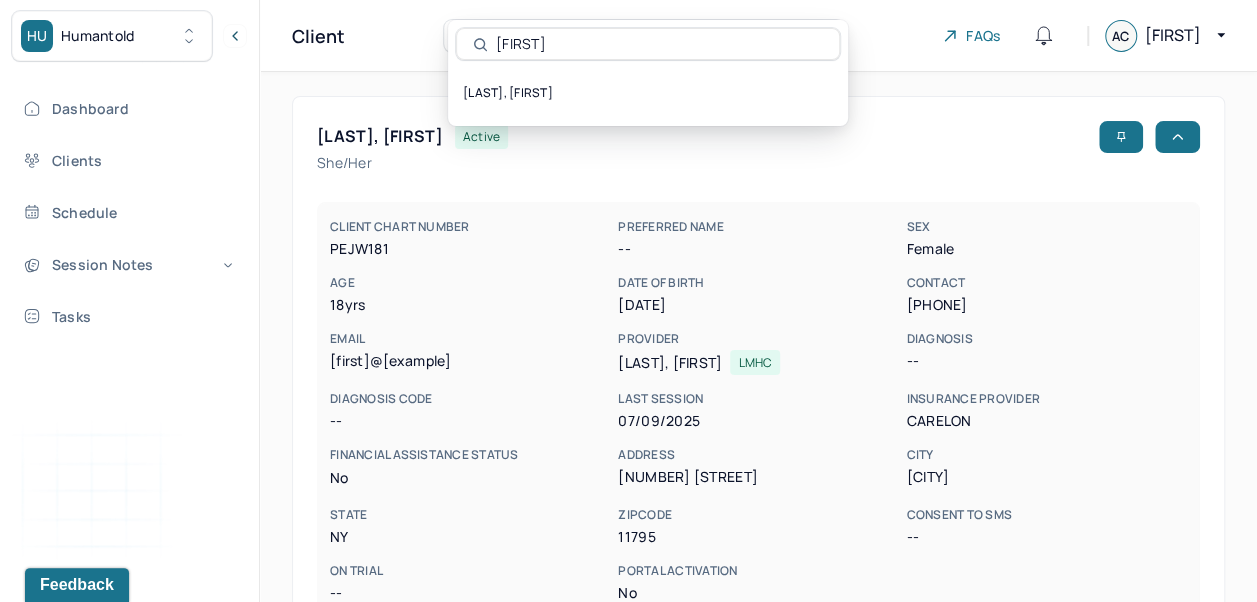 click on "[LAST], [FIRST]" at bounding box center (648, 93) 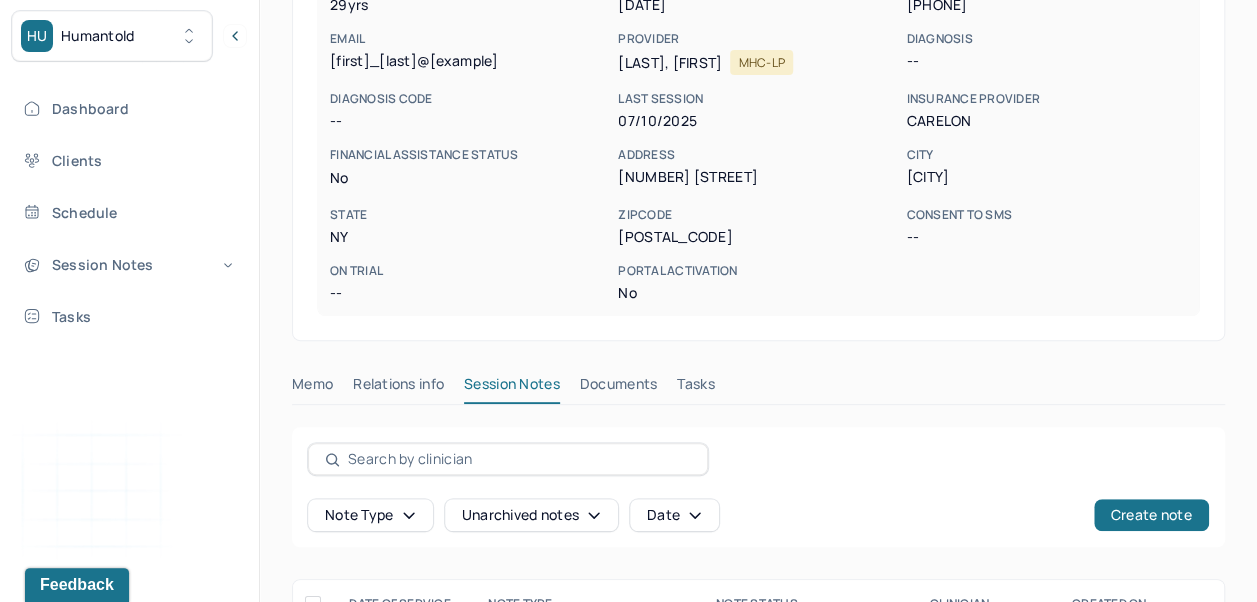 scroll, scrollTop: 483, scrollLeft: 0, axis: vertical 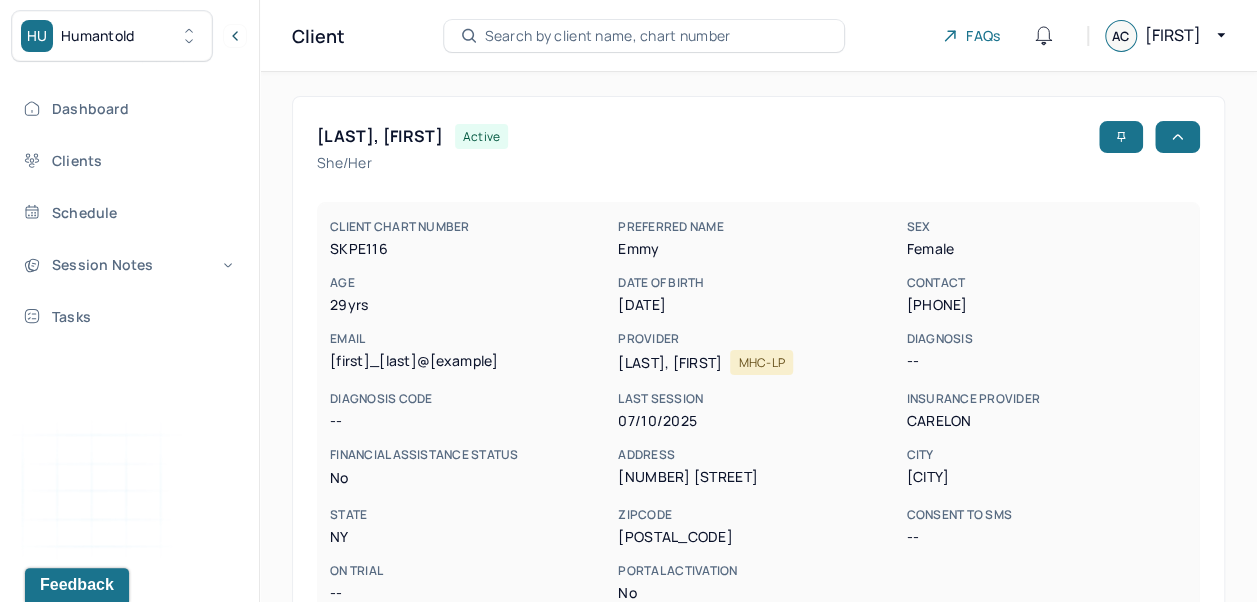 click on "Search by client name, chart number" at bounding box center [608, 36] 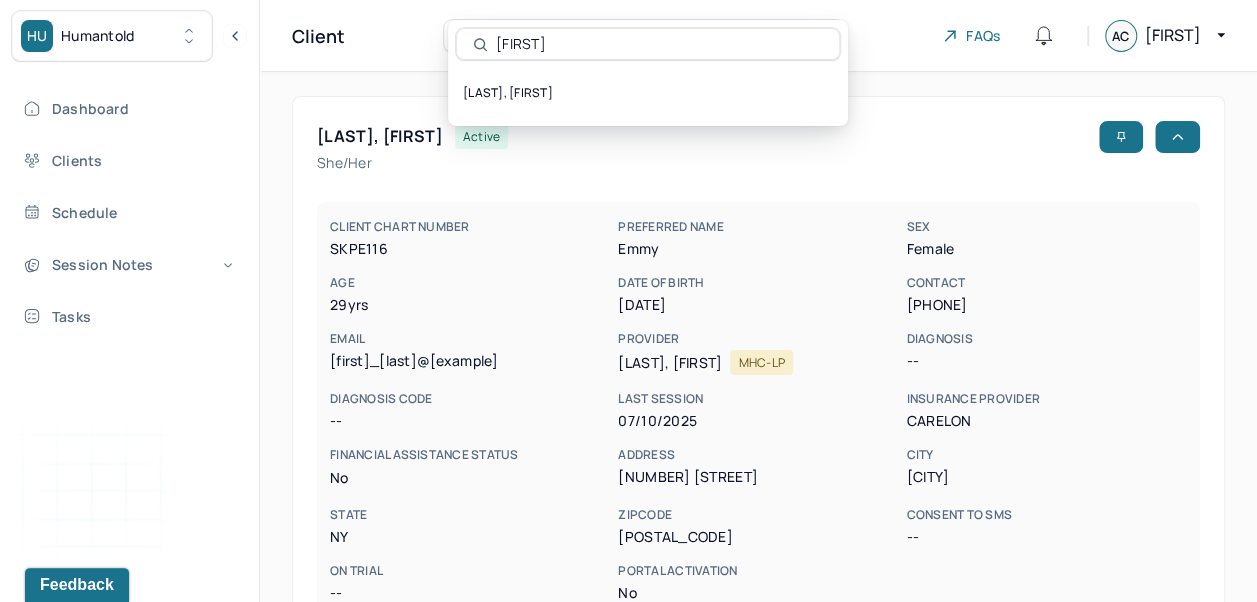 type on "keane" 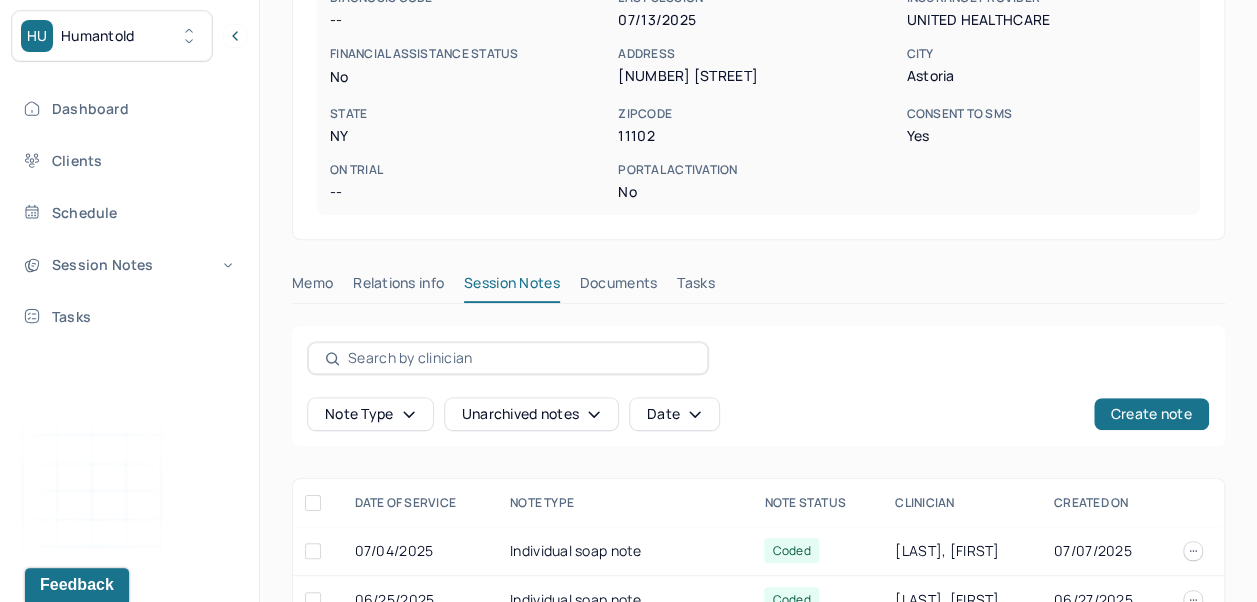 scroll, scrollTop: 694, scrollLeft: 0, axis: vertical 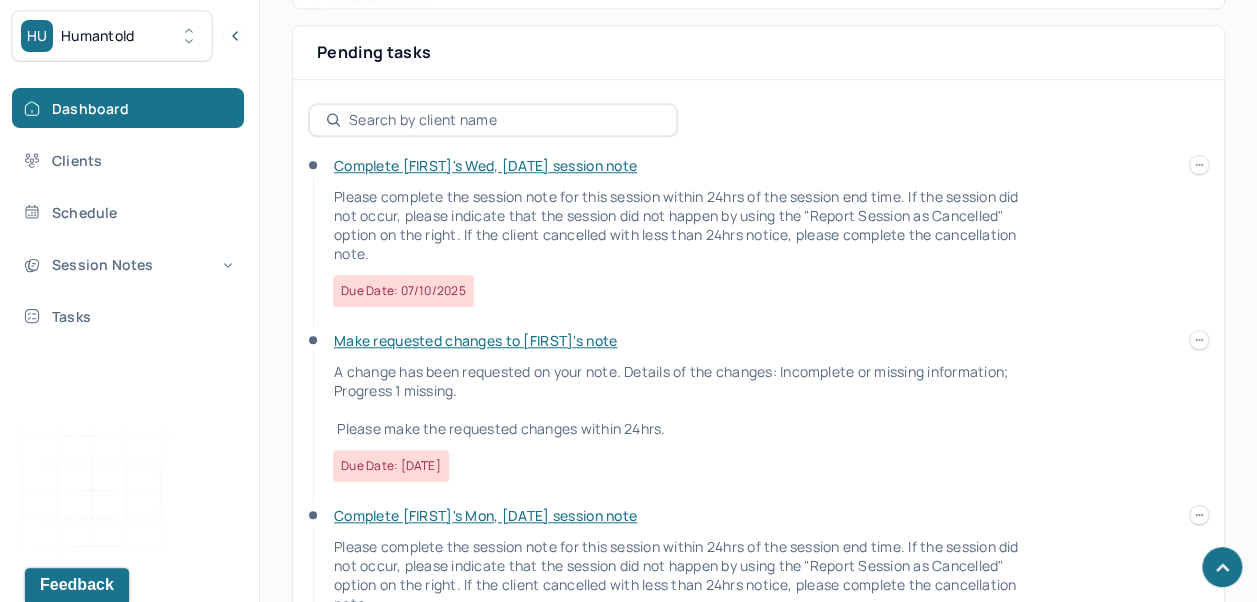 click on "Make requested changes to [FIRST]'s note" at bounding box center [475, 340] 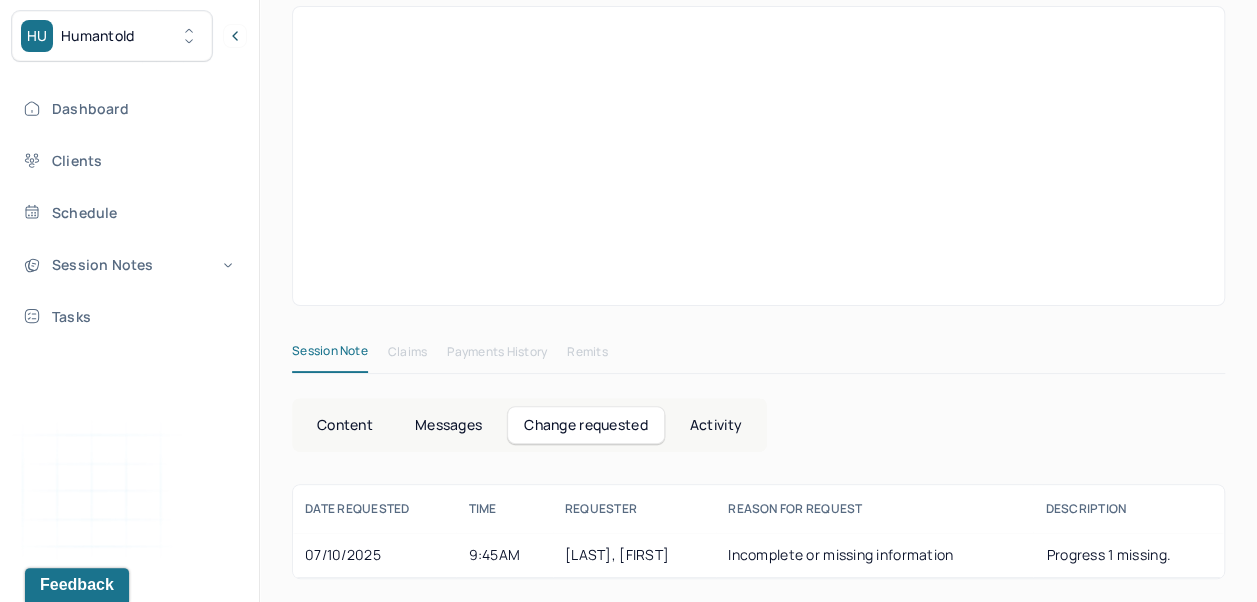 scroll, scrollTop: 288, scrollLeft: 0, axis: vertical 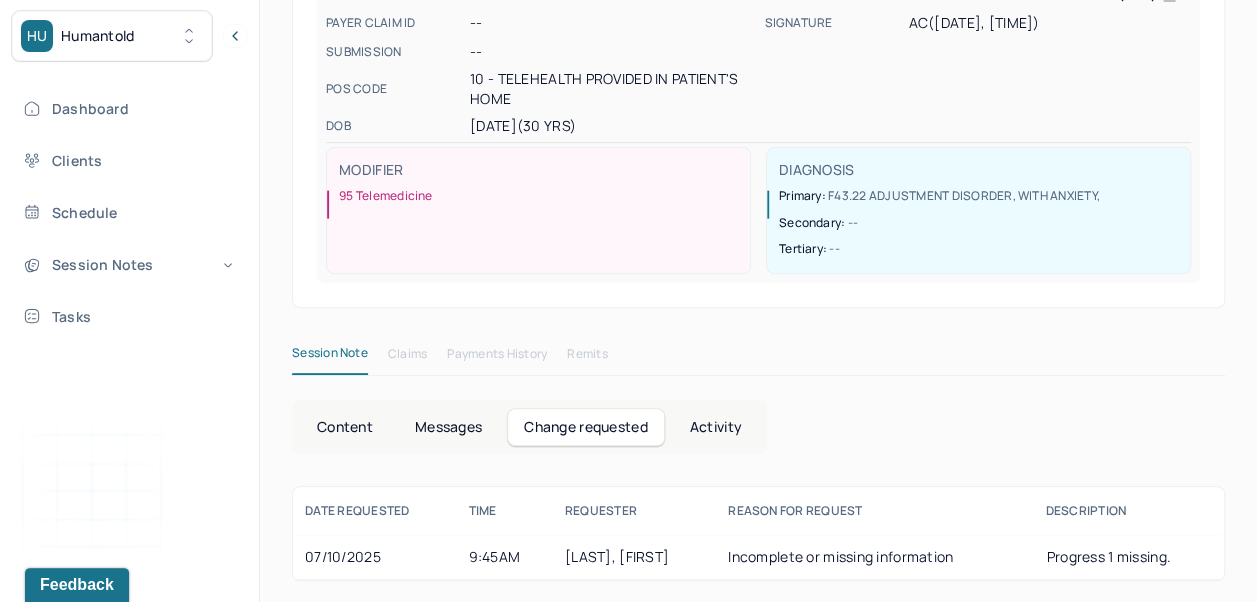 click on "Incomplete or missing information" at bounding box center [874, 557] 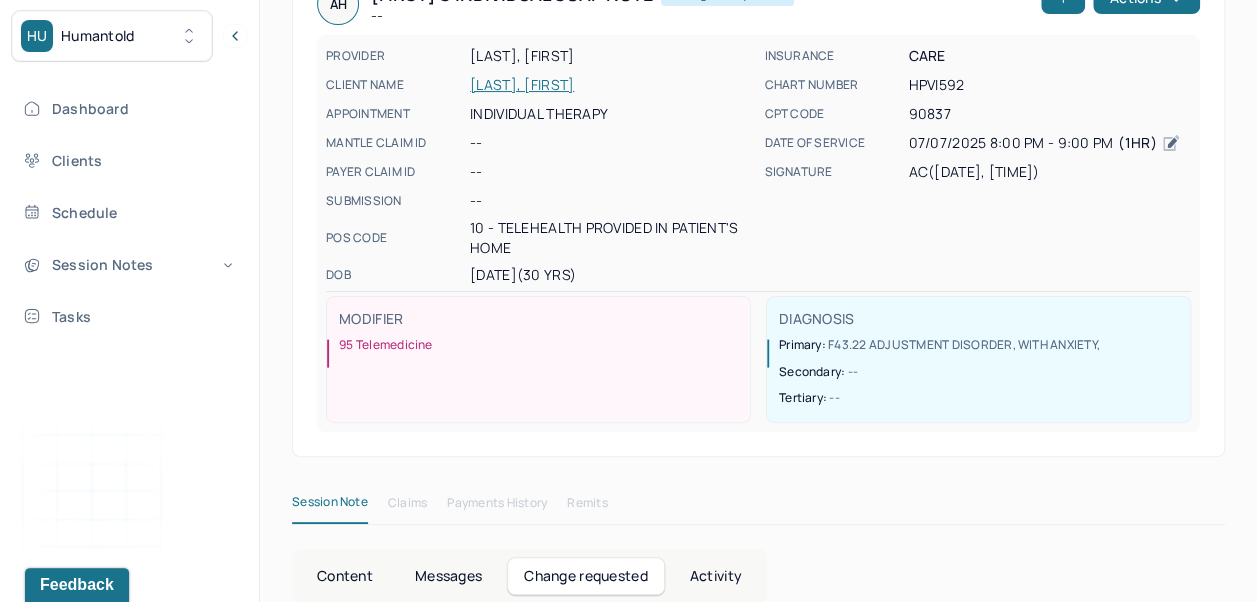 scroll, scrollTop: 0, scrollLeft: 0, axis: both 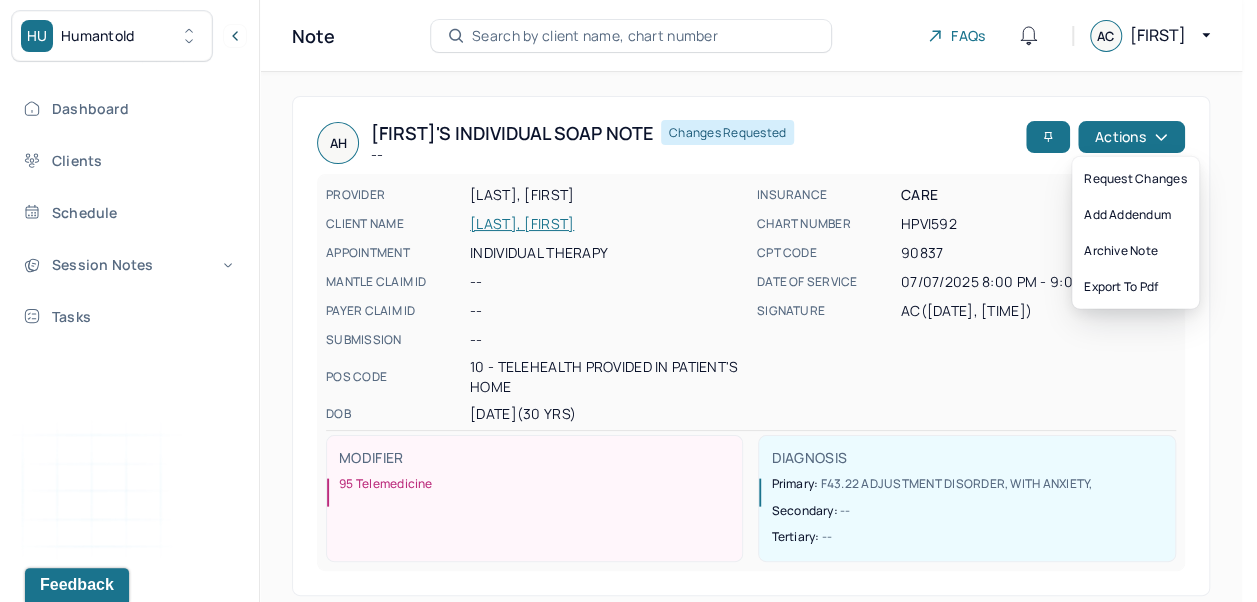 click on "Actions" at bounding box center [1131, 137] 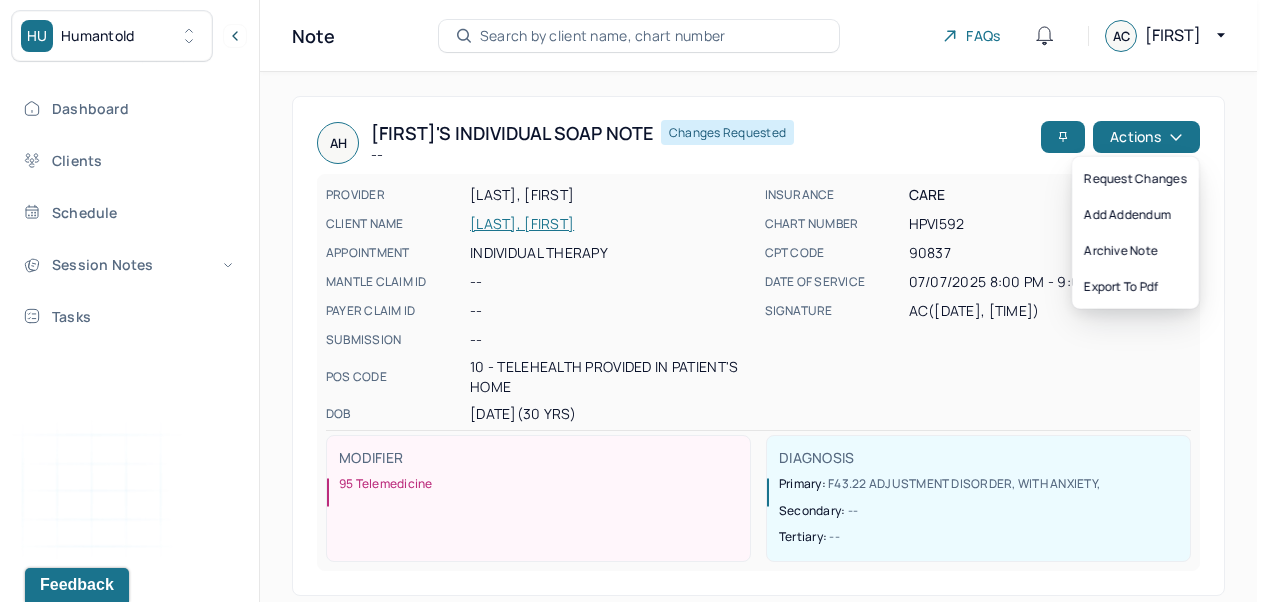 click on "[LAST], [FIRST]" at bounding box center (611, 224) 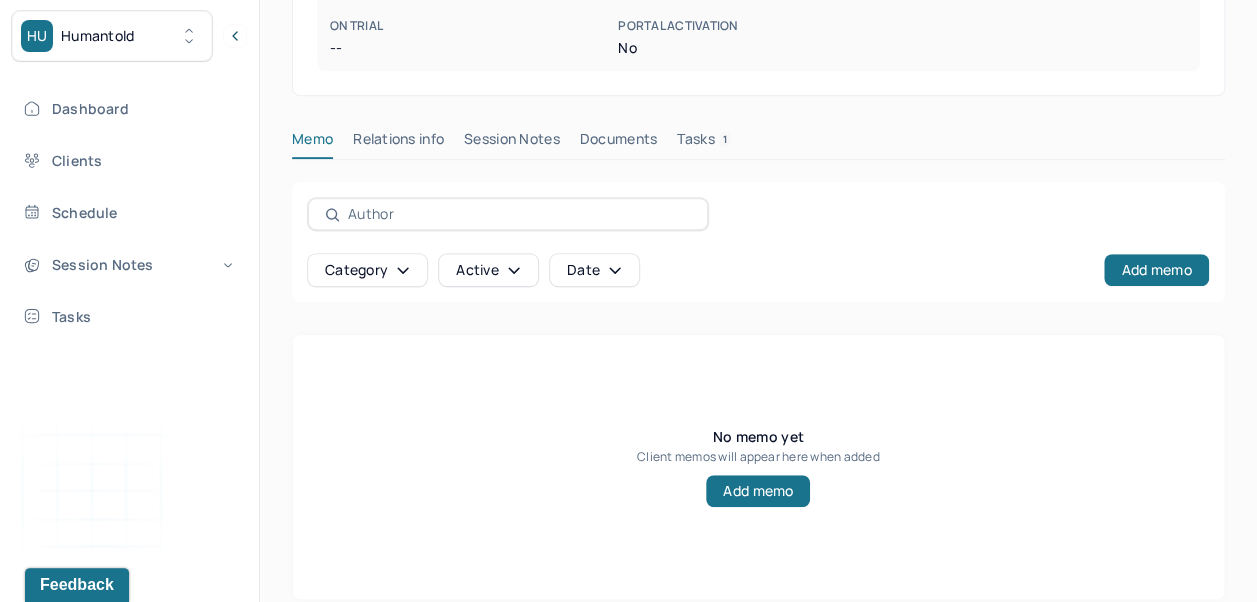click on "Session Notes" at bounding box center [512, 143] 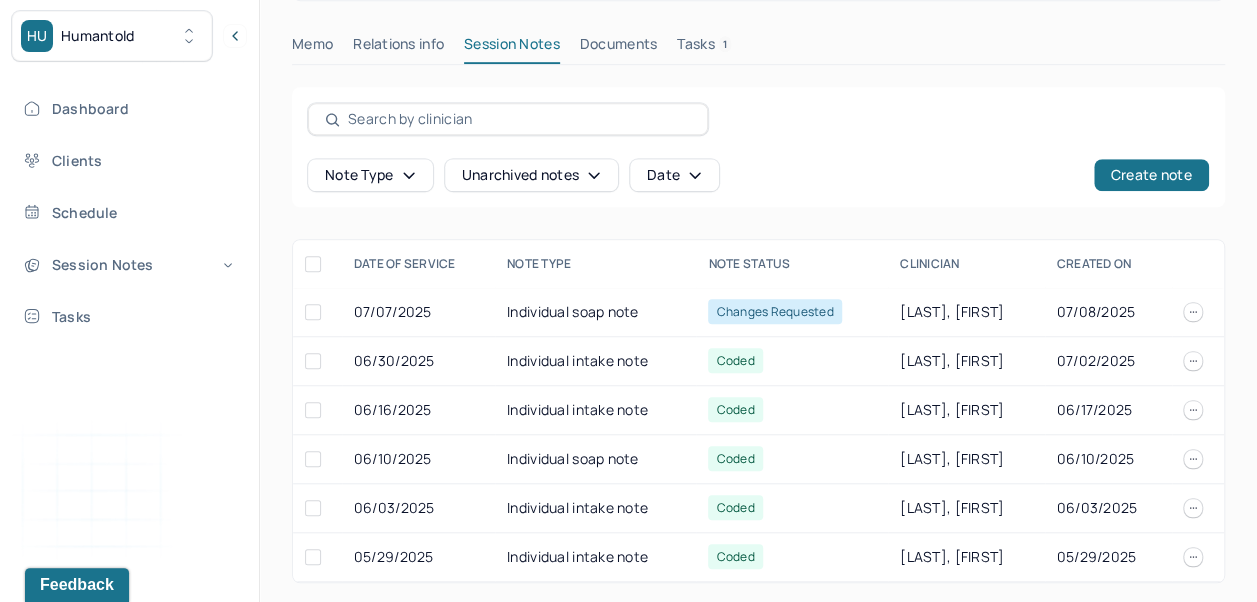 scroll, scrollTop: 641, scrollLeft: 0, axis: vertical 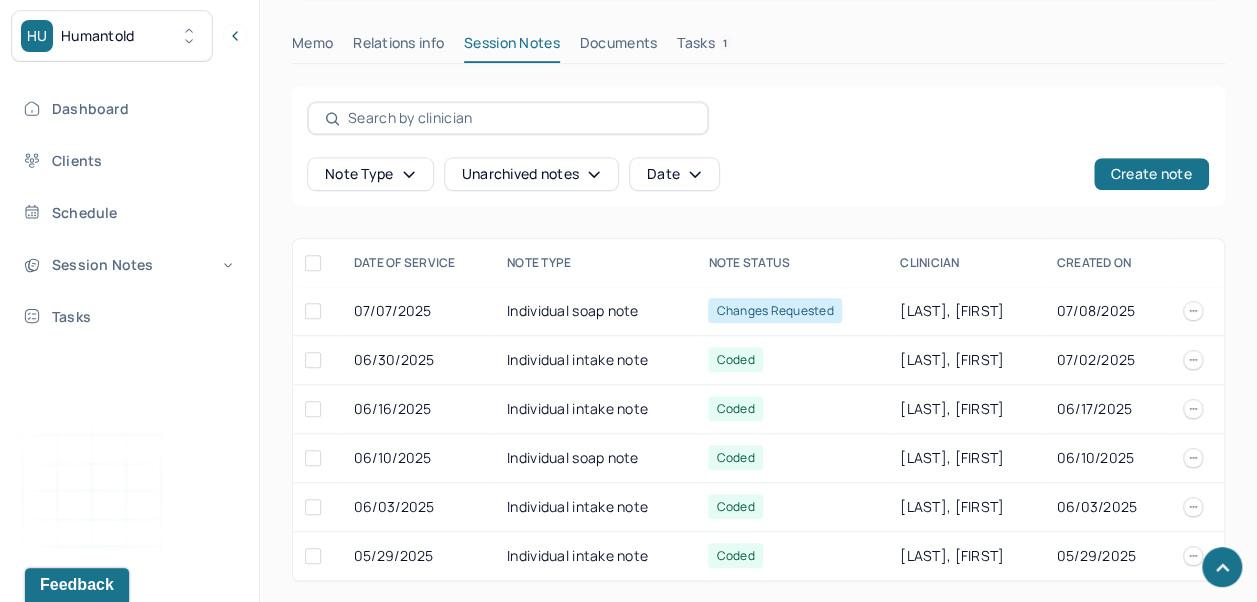 click on "Coded" at bounding box center [735, 359] 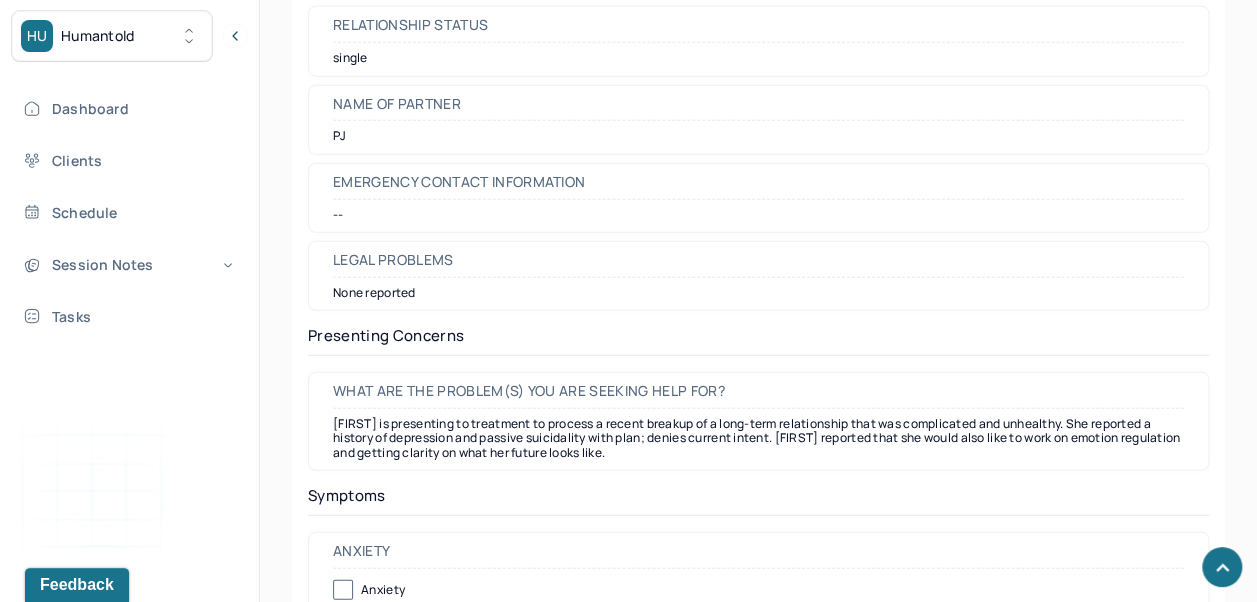 scroll, scrollTop: 0, scrollLeft: 0, axis: both 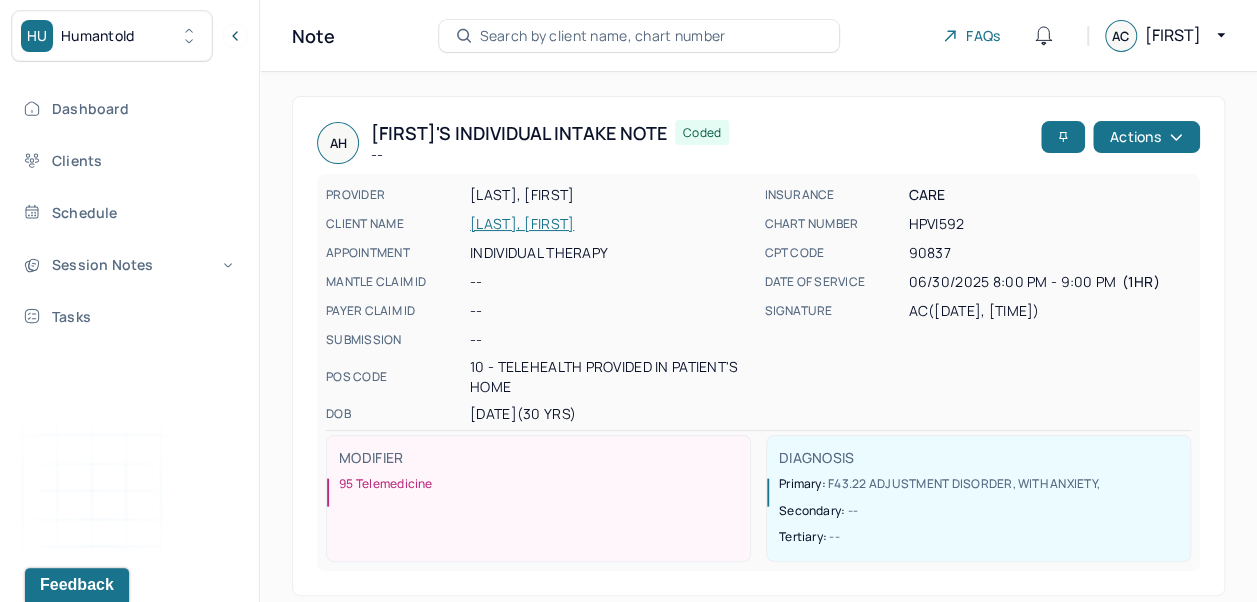 click on "Session Notes" at bounding box center [128, 264] 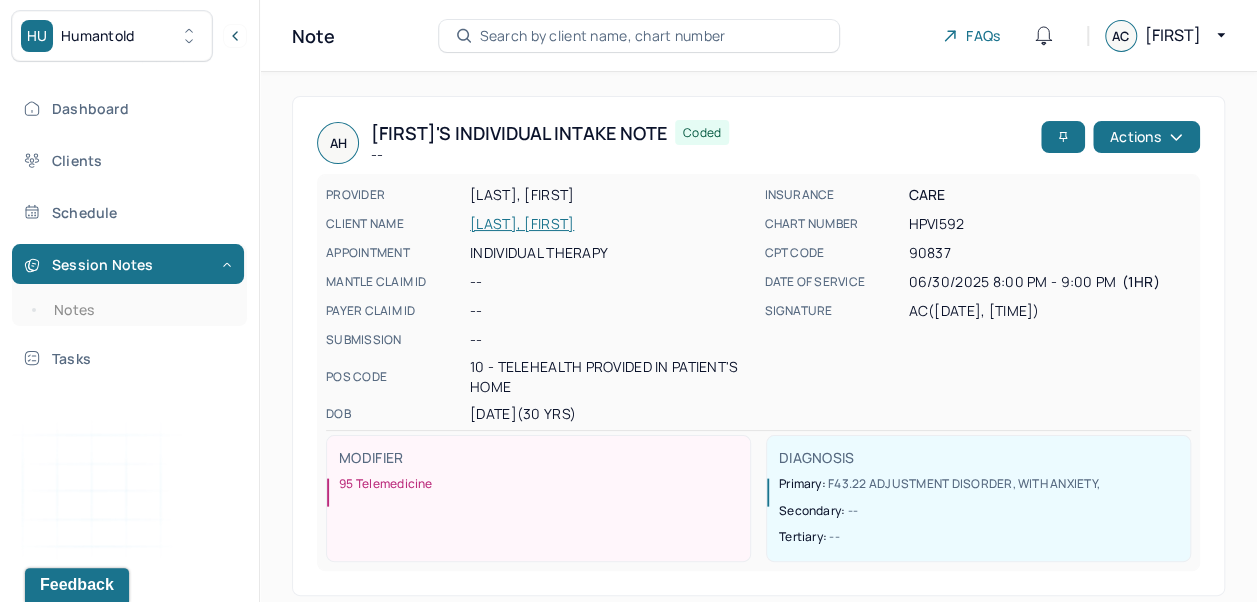 click on "Notes" at bounding box center (139, 310) 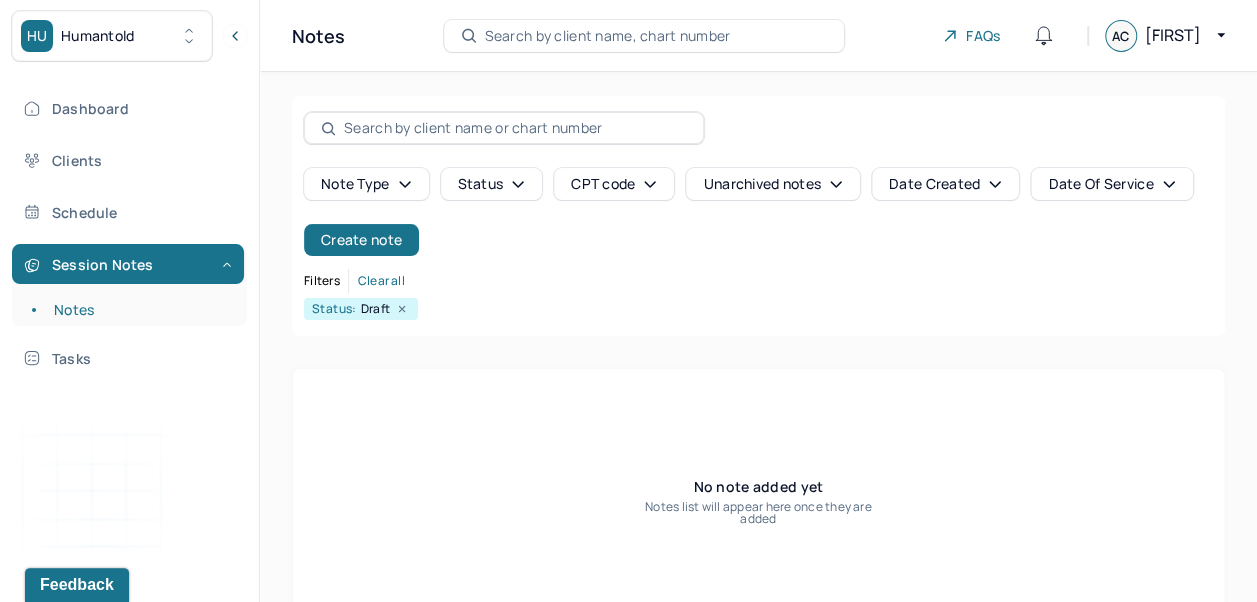 click on "Dashboard" at bounding box center [128, 108] 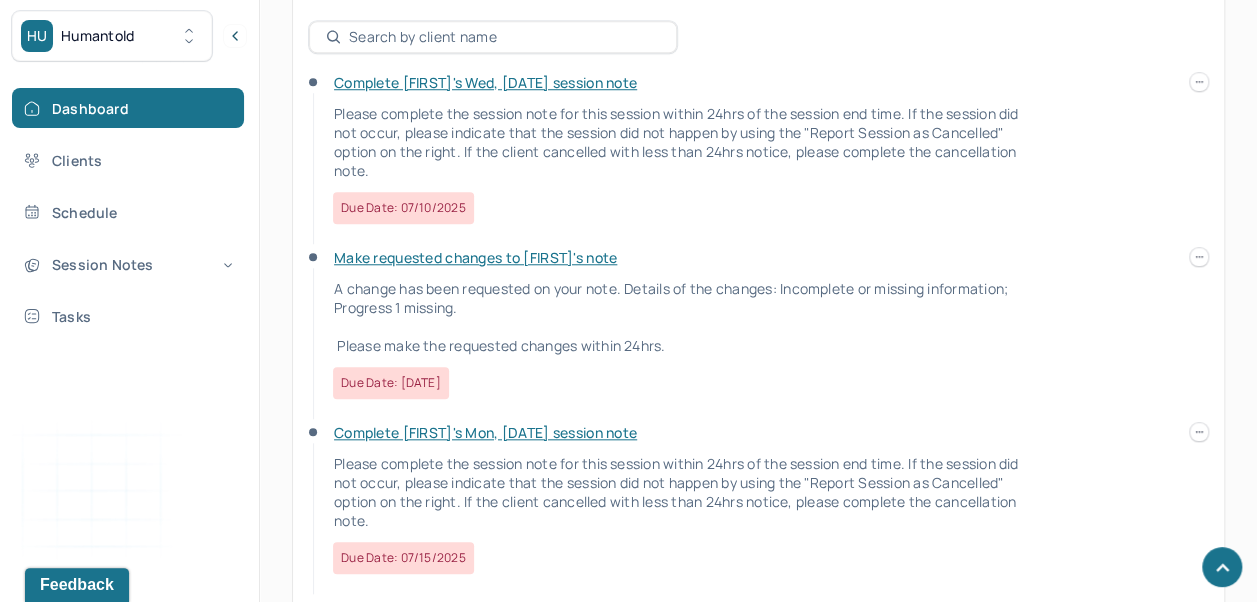 click on "Make requested changes to [FIRST]'s note" at bounding box center (475, 257) 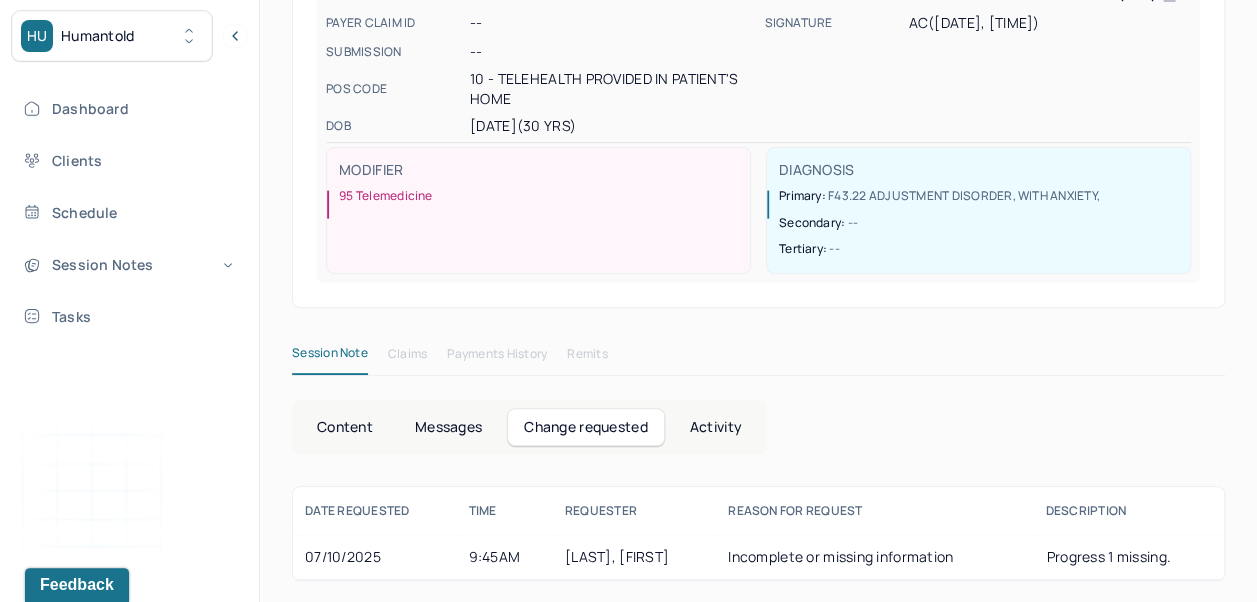 click on "[LAST], [FIRST]" at bounding box center [617, 556] 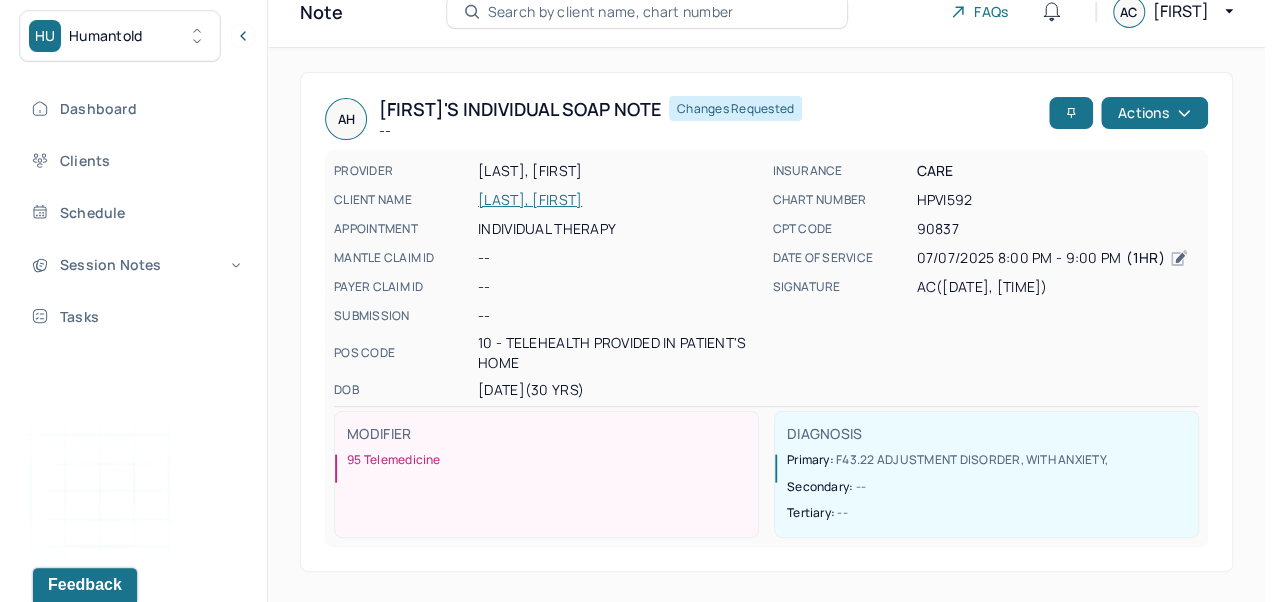 scroll, scrollTop: 8, scrollLeft: 0, axis: vertical 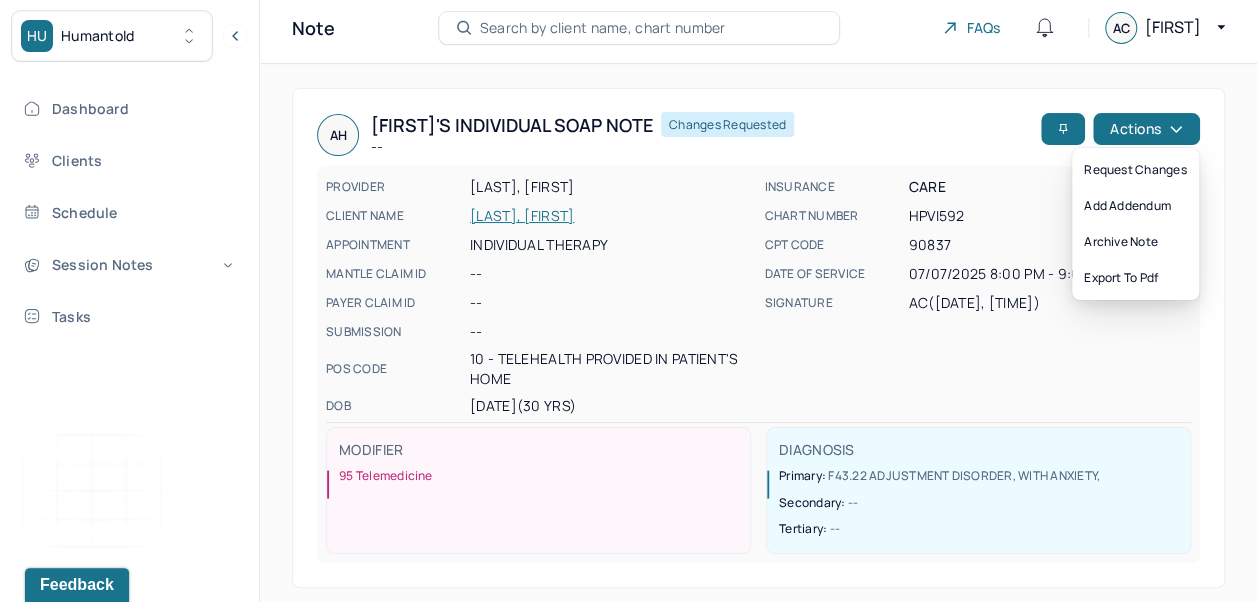 click on "Actions" at bounding box center [1146, 129] 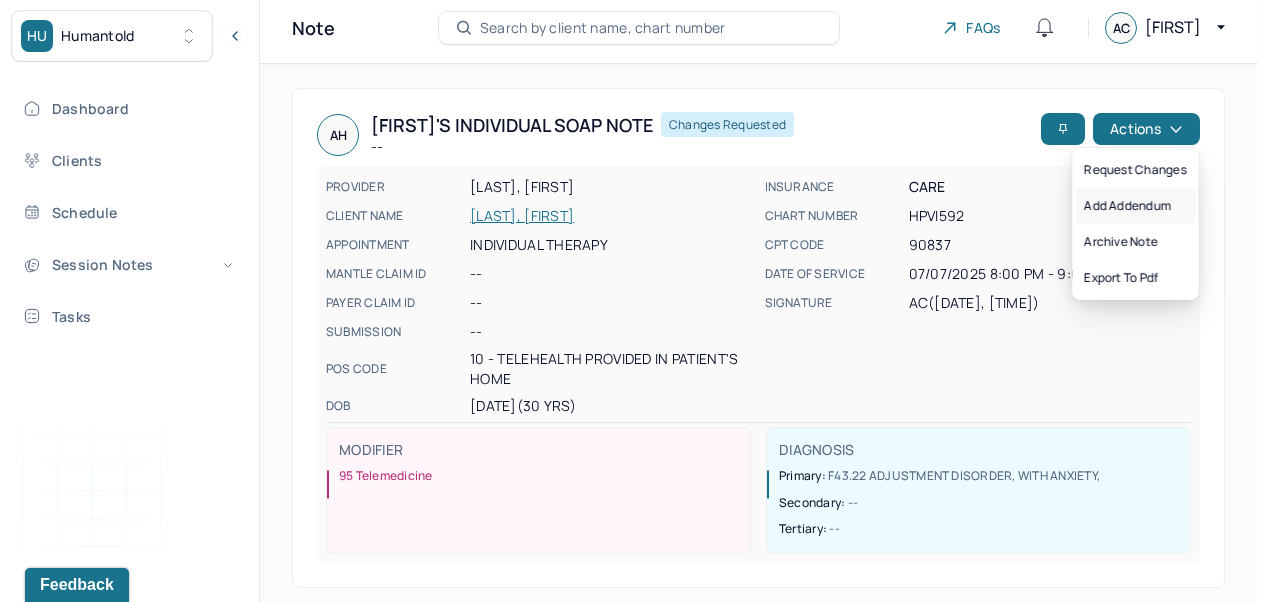 click on "Add addendum" at bounding box center [1135, 206] 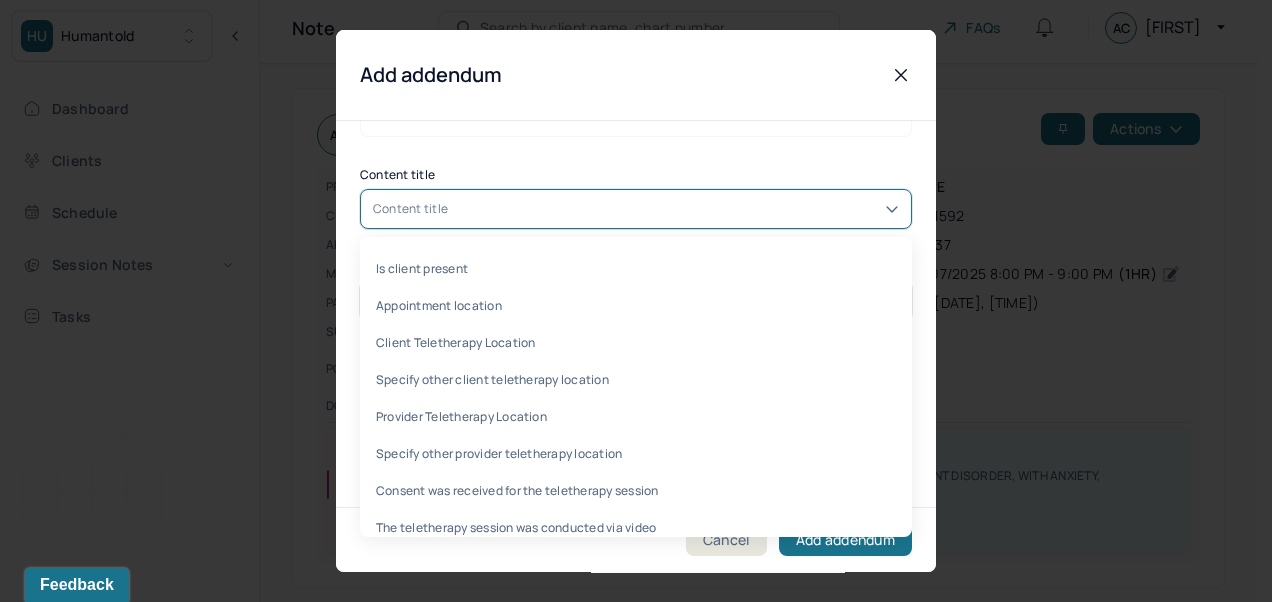 scroll, scrollTop: 125, scrollLeft: 0, axis: vertical 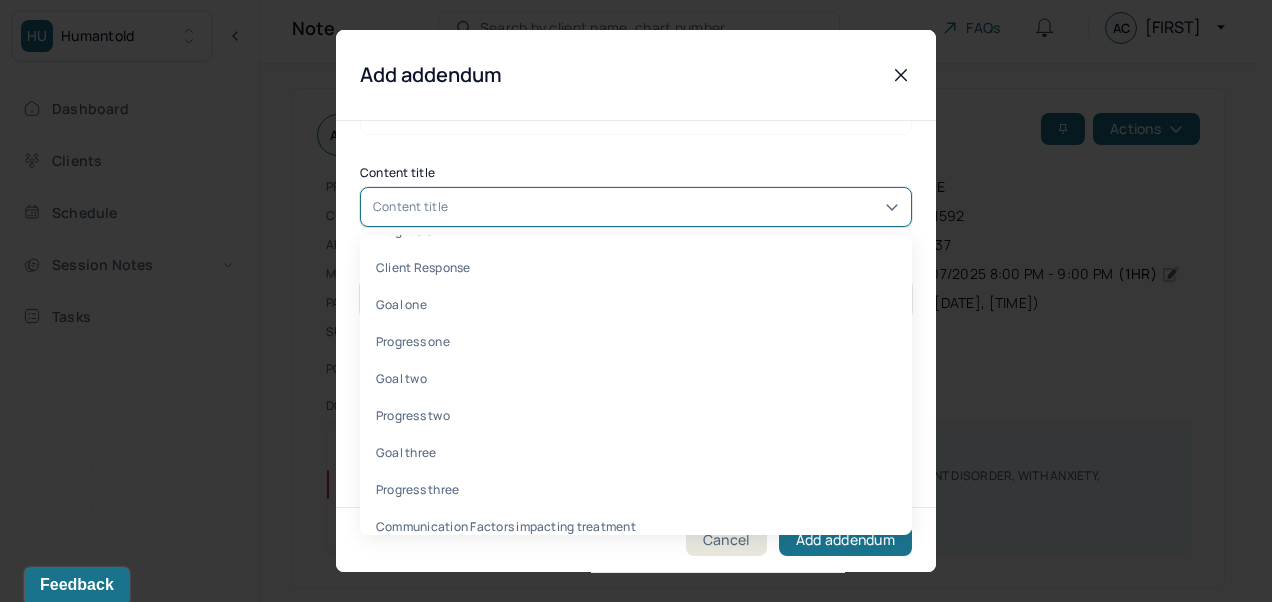 click on "Progress three" at bounding box center [636, 489] 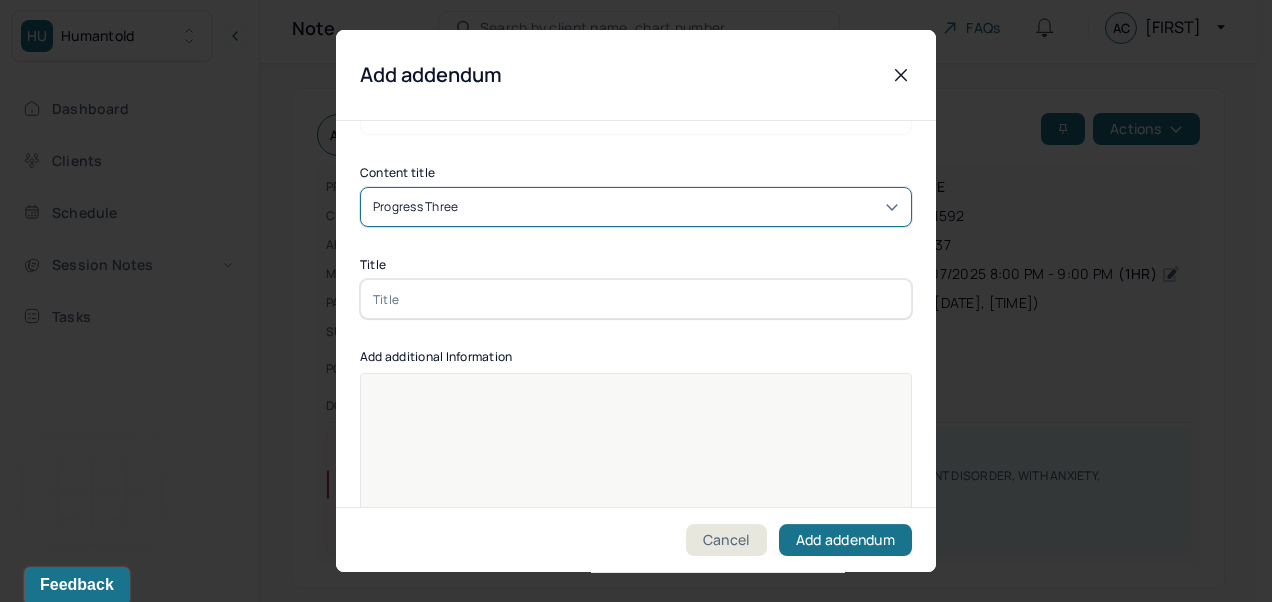 click at bounding box center [636, 299] 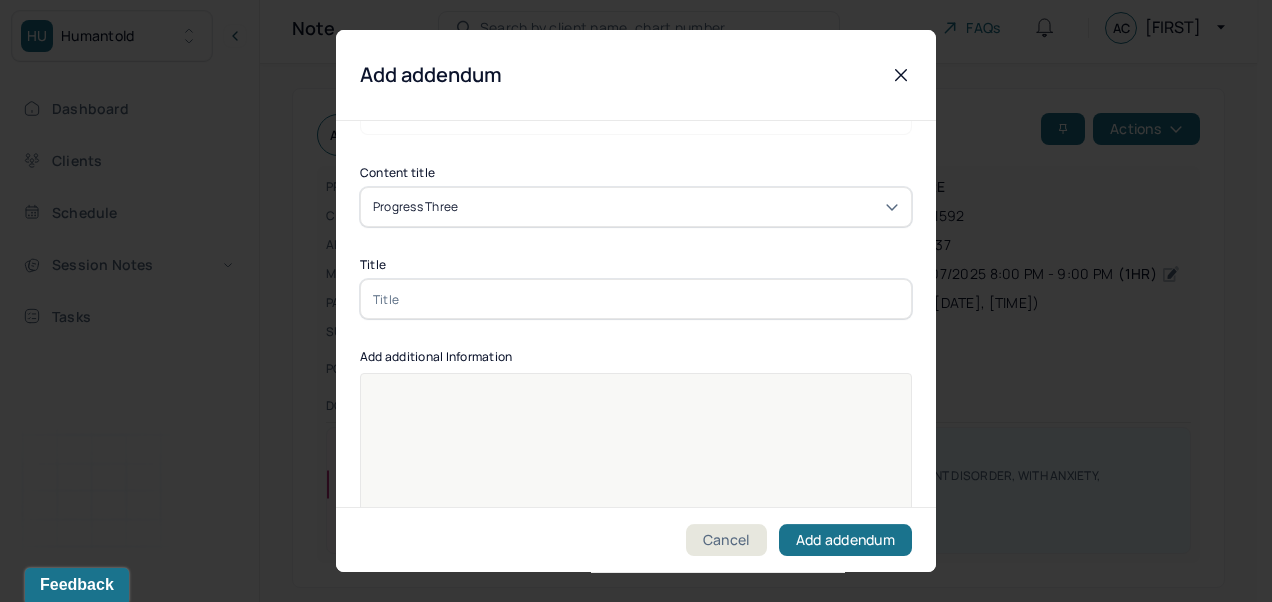 click at bounding box center [636, 299] 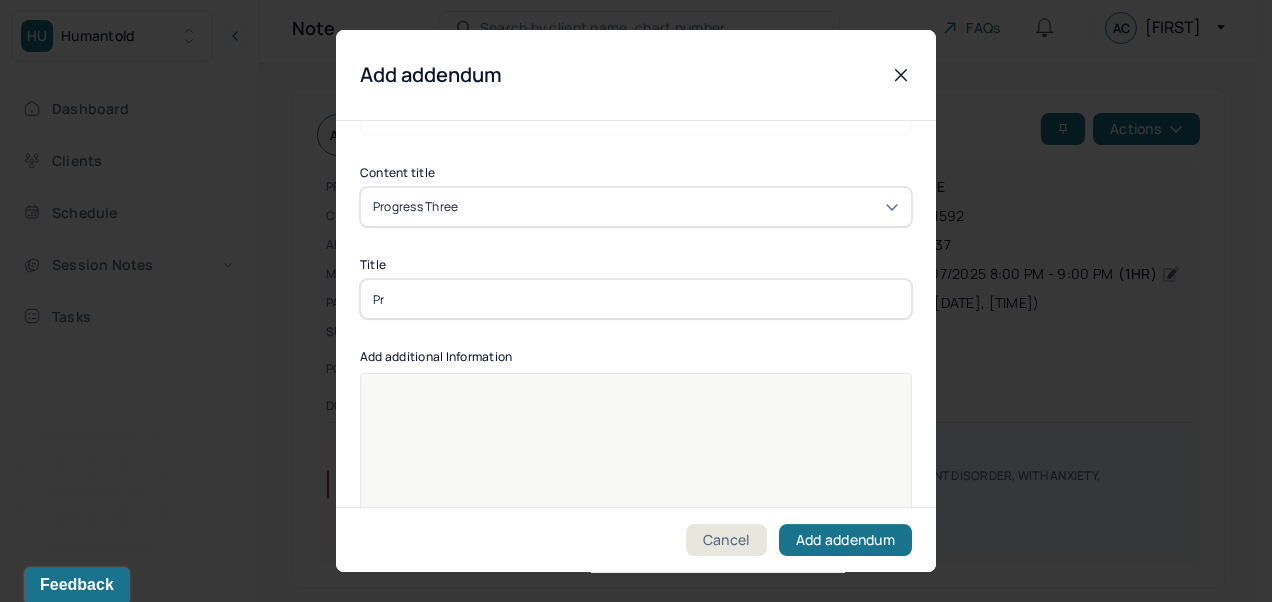 type on "P" 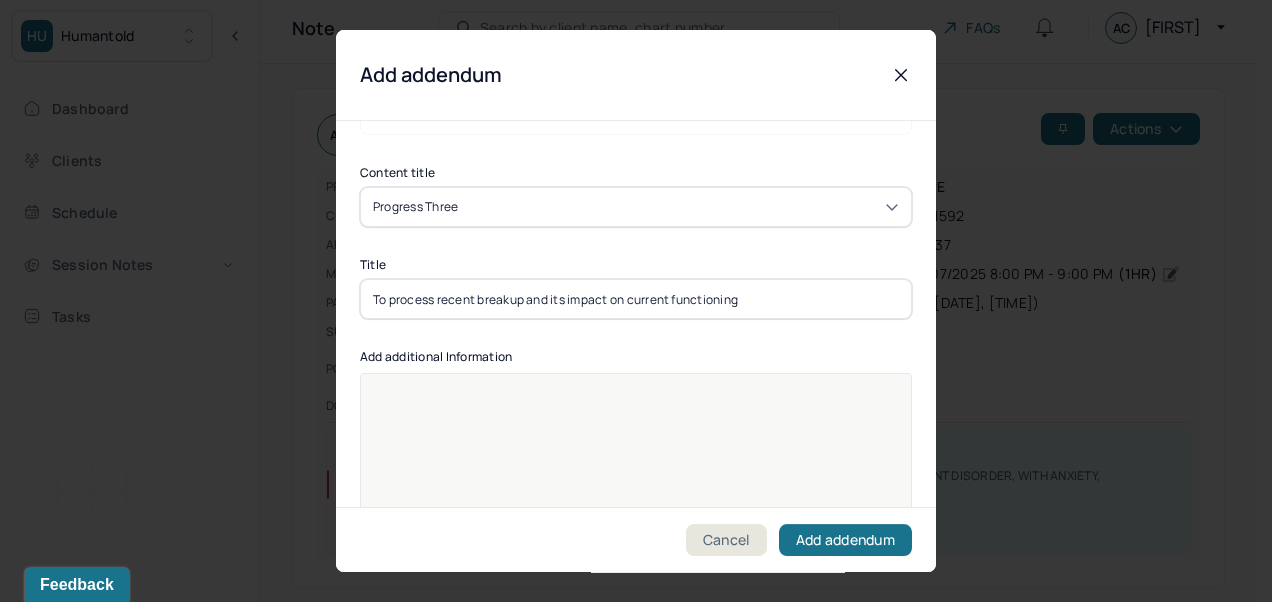 type on "To process recent breakup and its impact on current functioning" 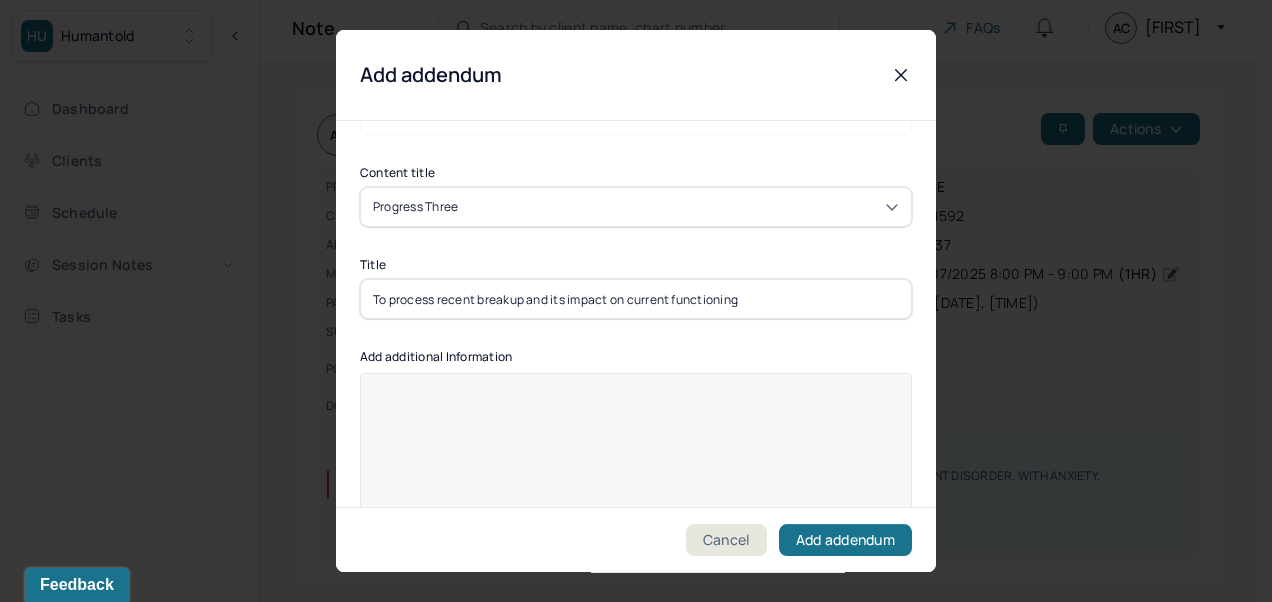 type 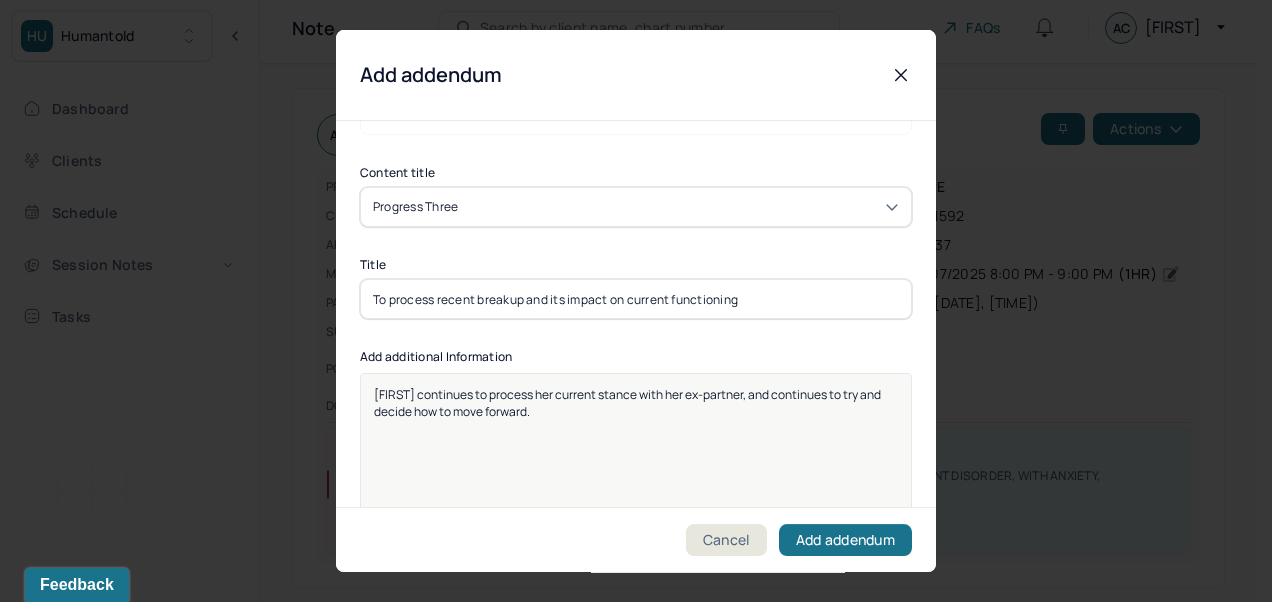 scroll, scrollTop: 25, scrollLeft: 0, axis: vertical 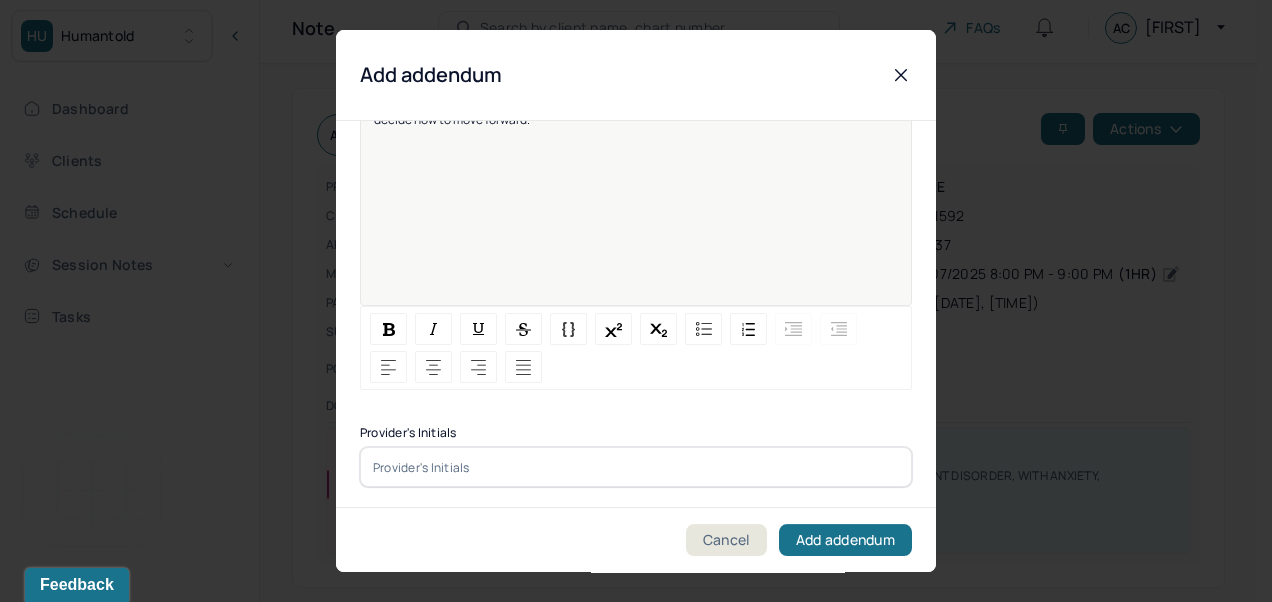 click at bounding box center [636, 467] 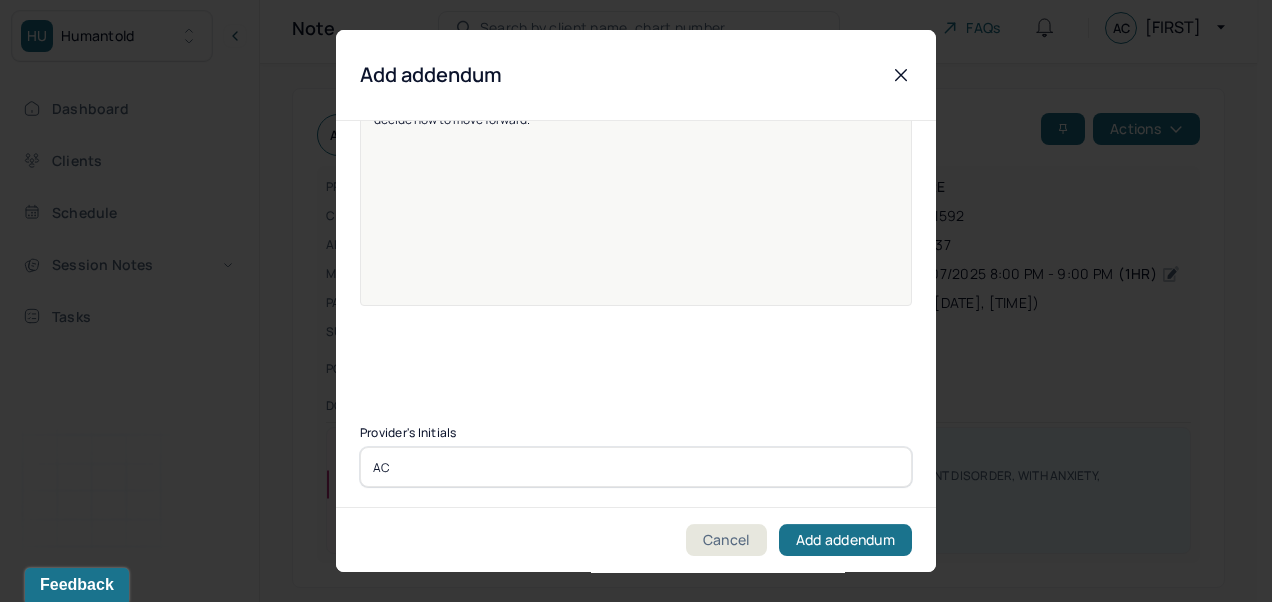 type on "AC" 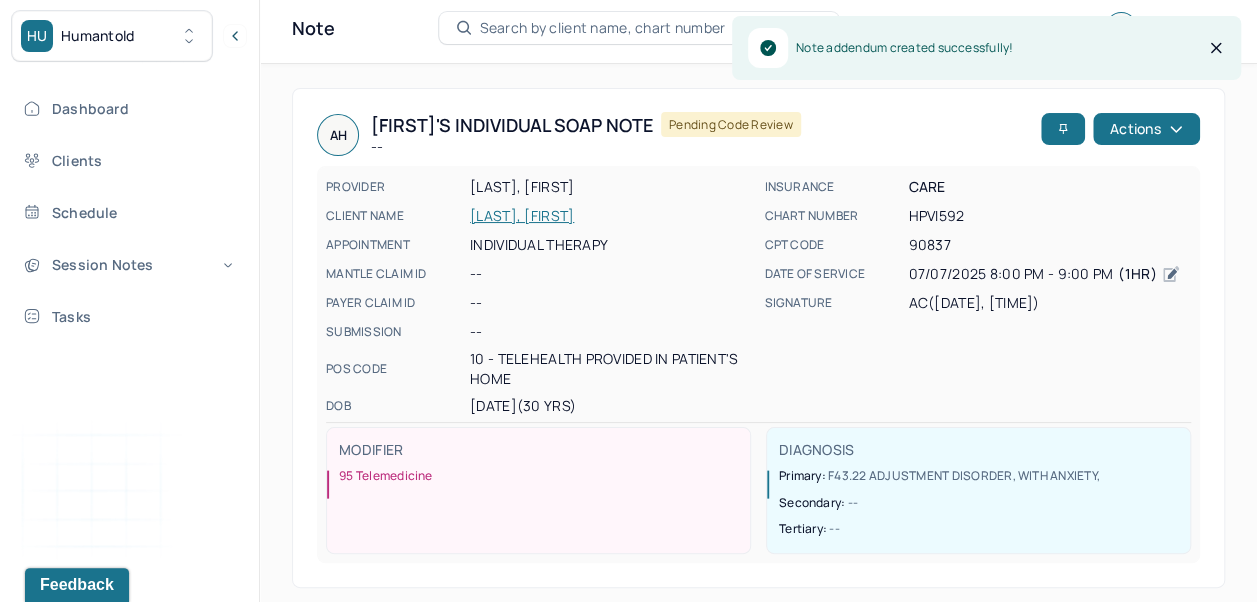 click on "Dashboard" at bounding box center [128, 108] 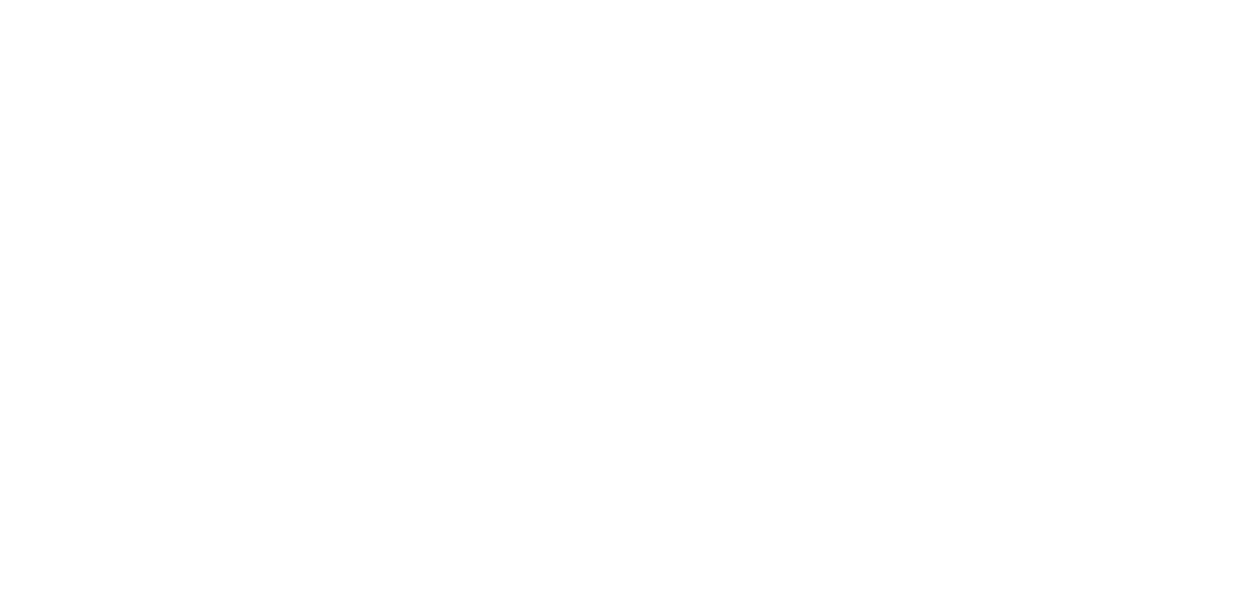 scroll, scrollTop: 0, scrollLeft: 0, axis: both 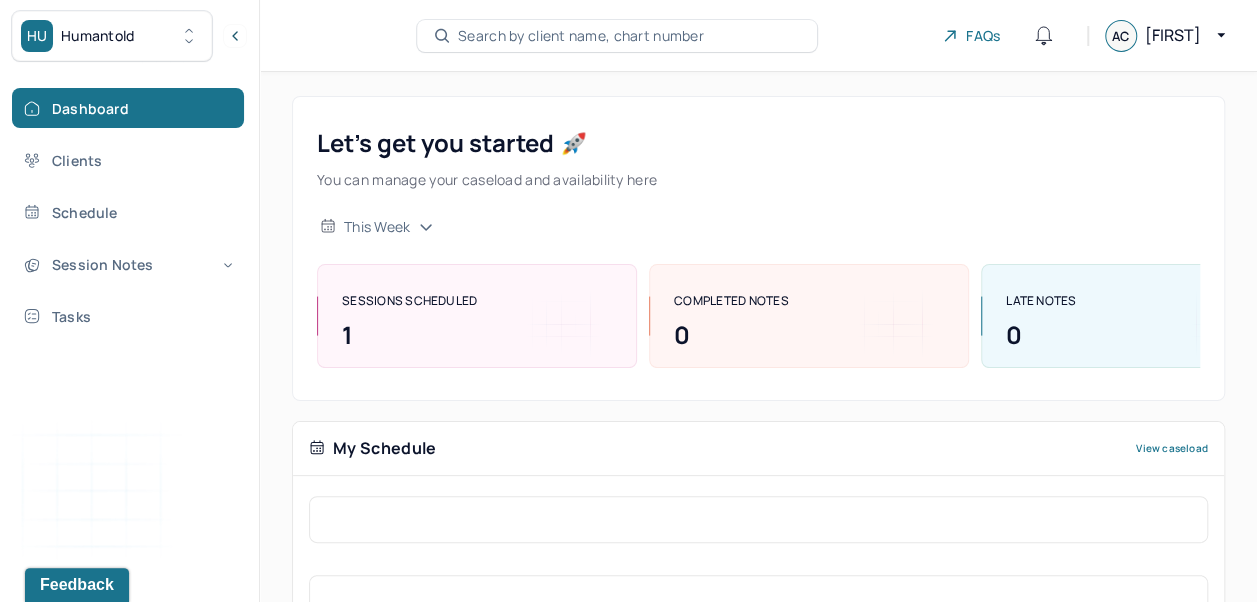 click on "Search by client name, chart number" at bounding box center (581, 36) 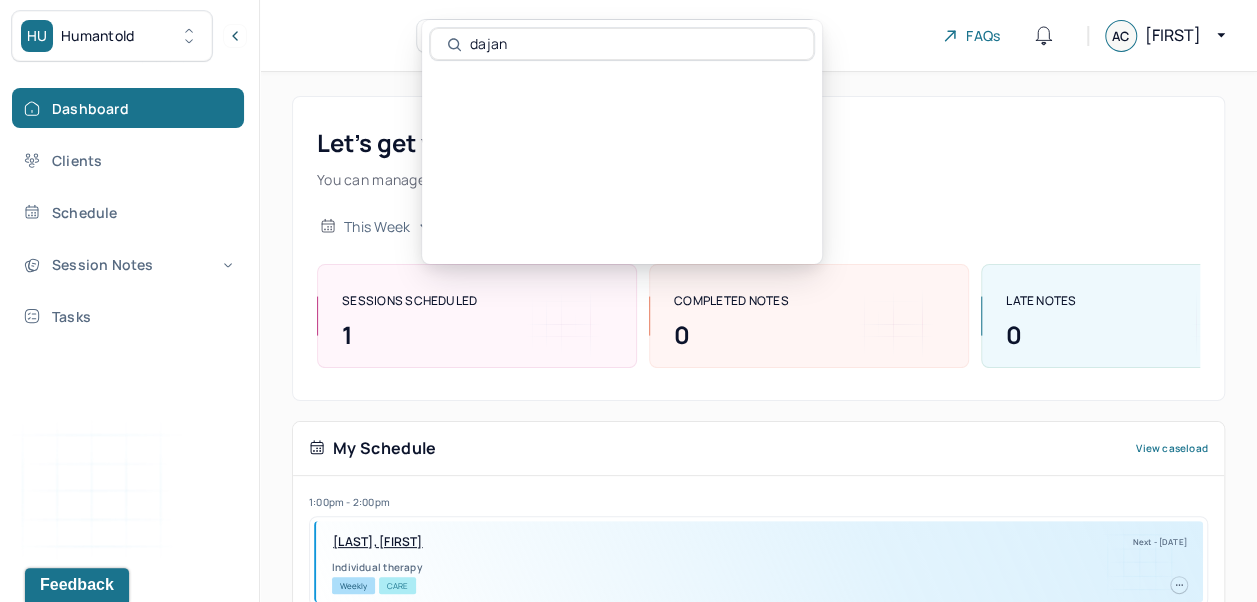 type on "dajana" 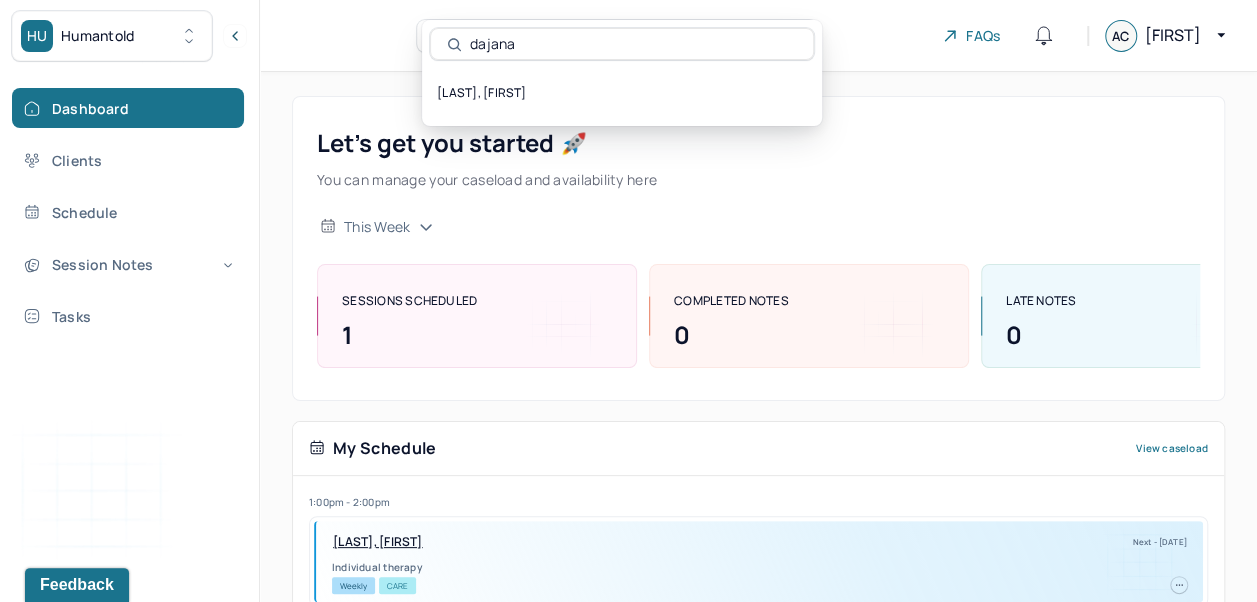 click on "[LAST], [FIRST]" at bounding box center [622, 93] 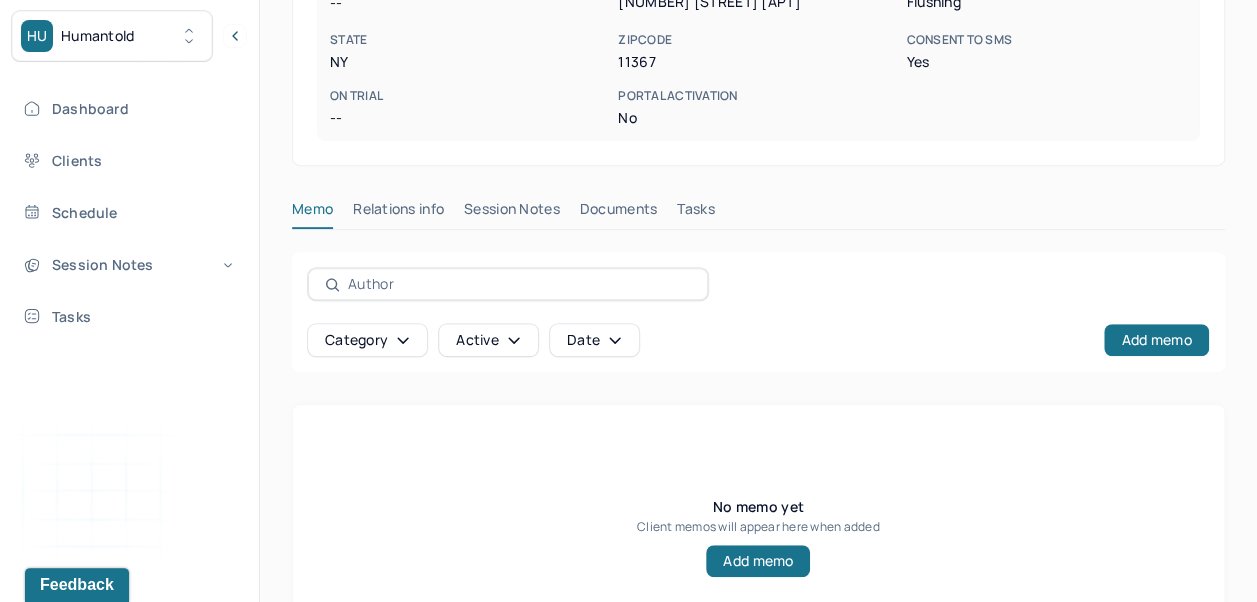 scroll, scrollTop: 481, scrollLeft: 0, axis: vertical 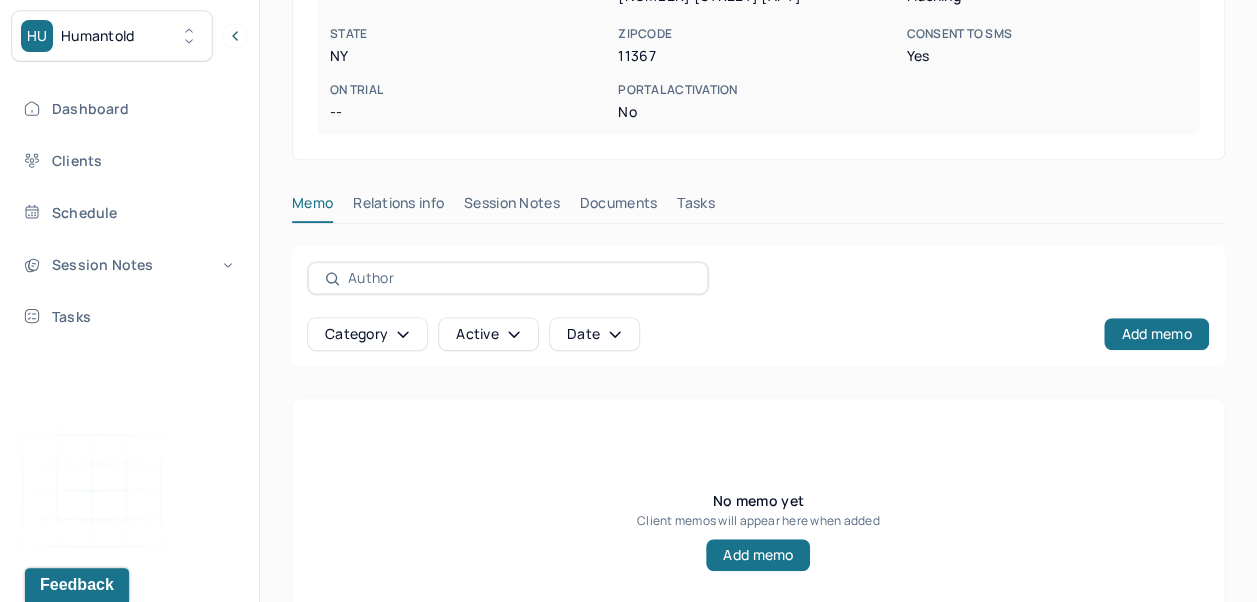 click on "Session Notes" at bounding box center (512, 207) 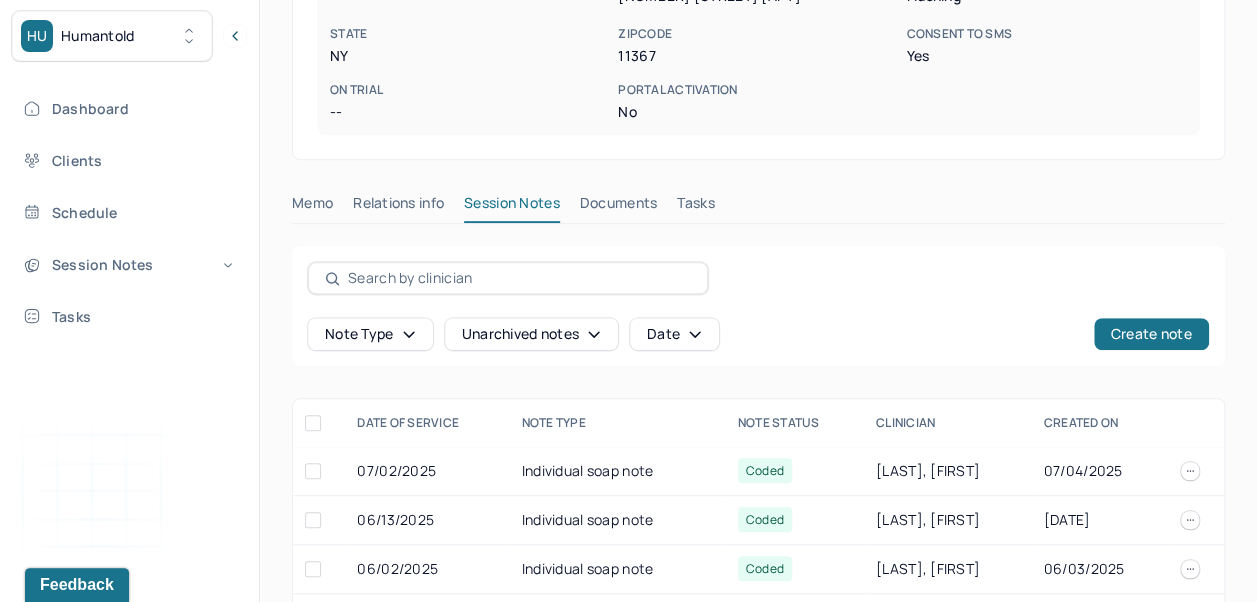 scroll, scrollTop: 478, scrollLeft: 0, axis: vertical 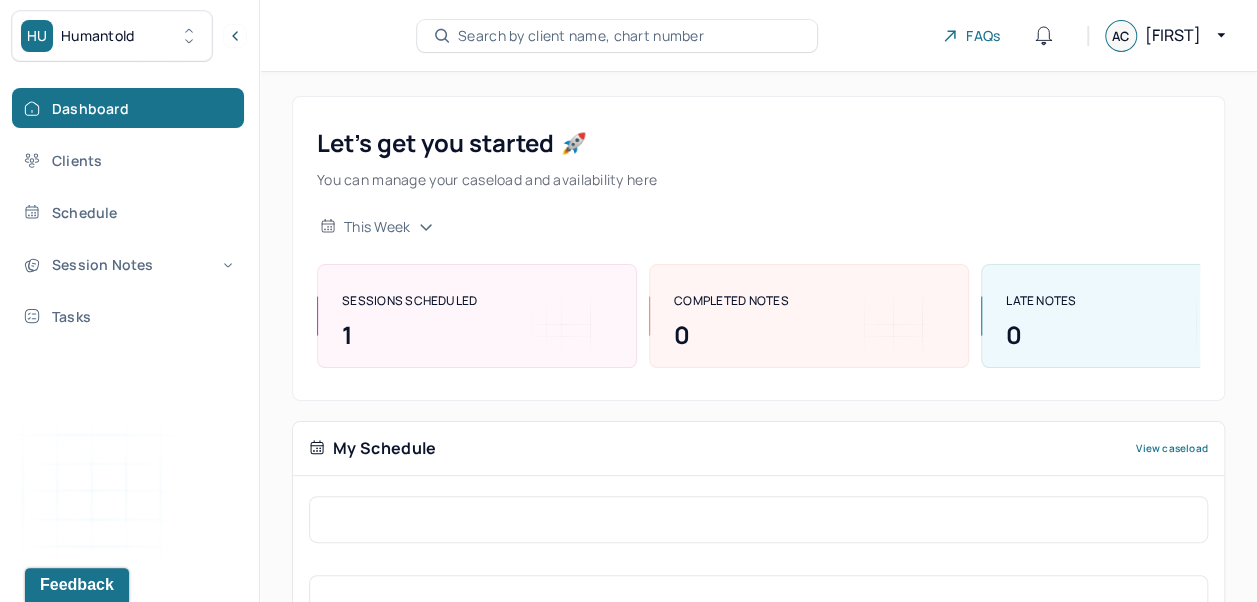 click on "Search by client name, chart number" at bounding box center (581, 36) 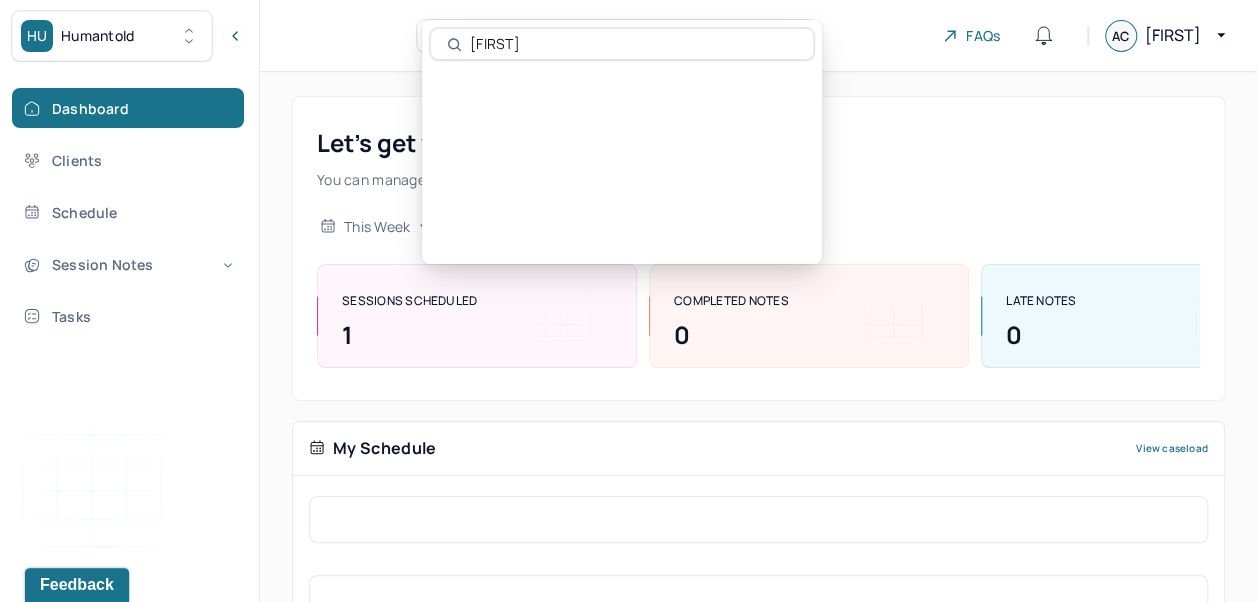 type on "steve" 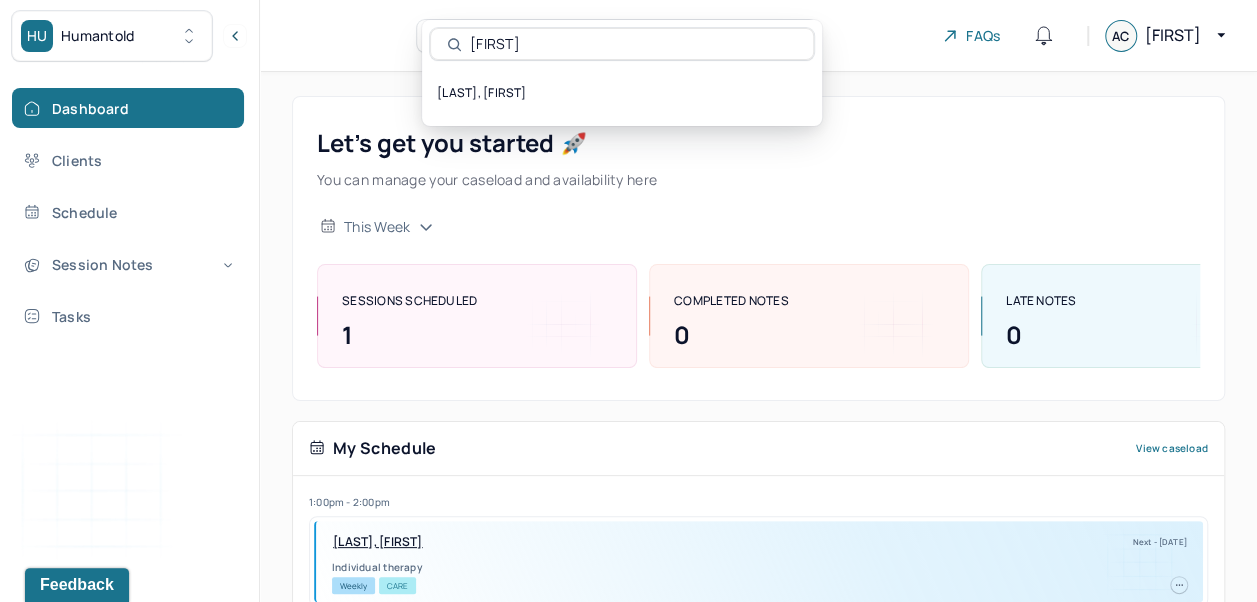 click on "[LAST], [FIRST]" at bounding box center [622, 93] 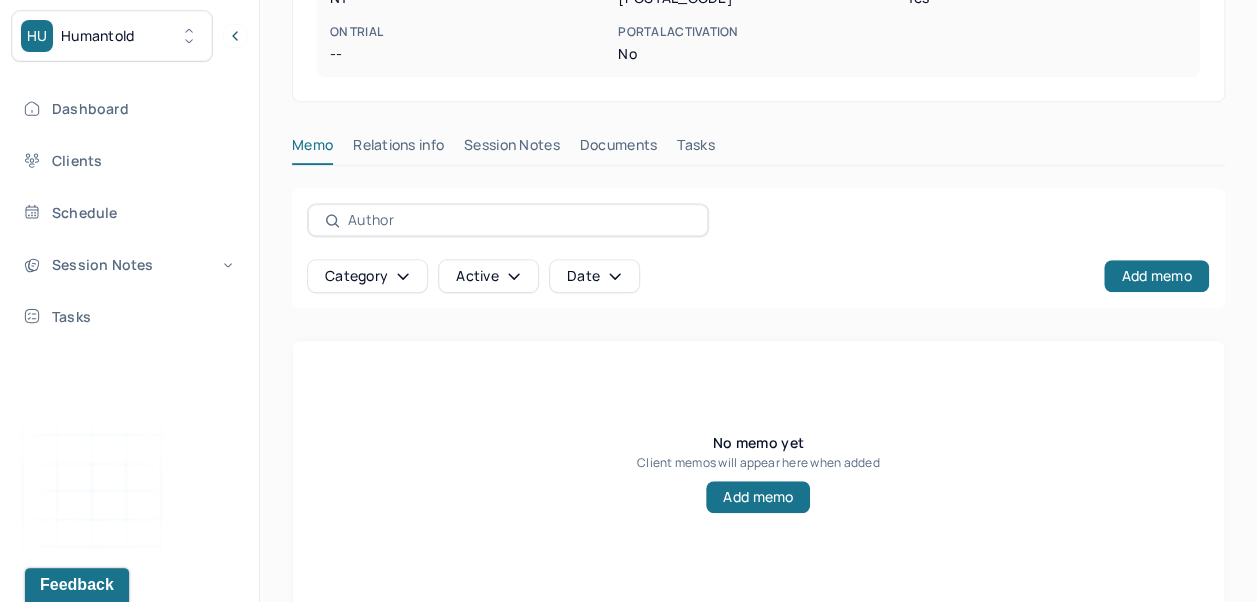 scroll, scrollTop: 565, scrollLeft: 0, axis: vertical 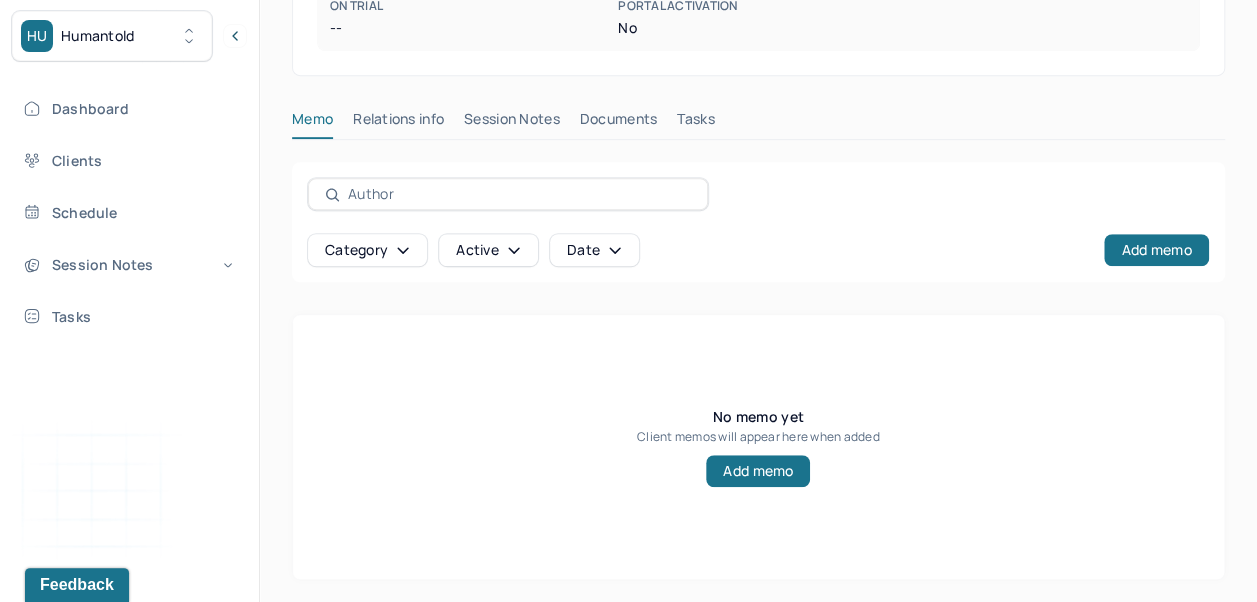 click on "Session Notes" at bounding box center [512, 123] 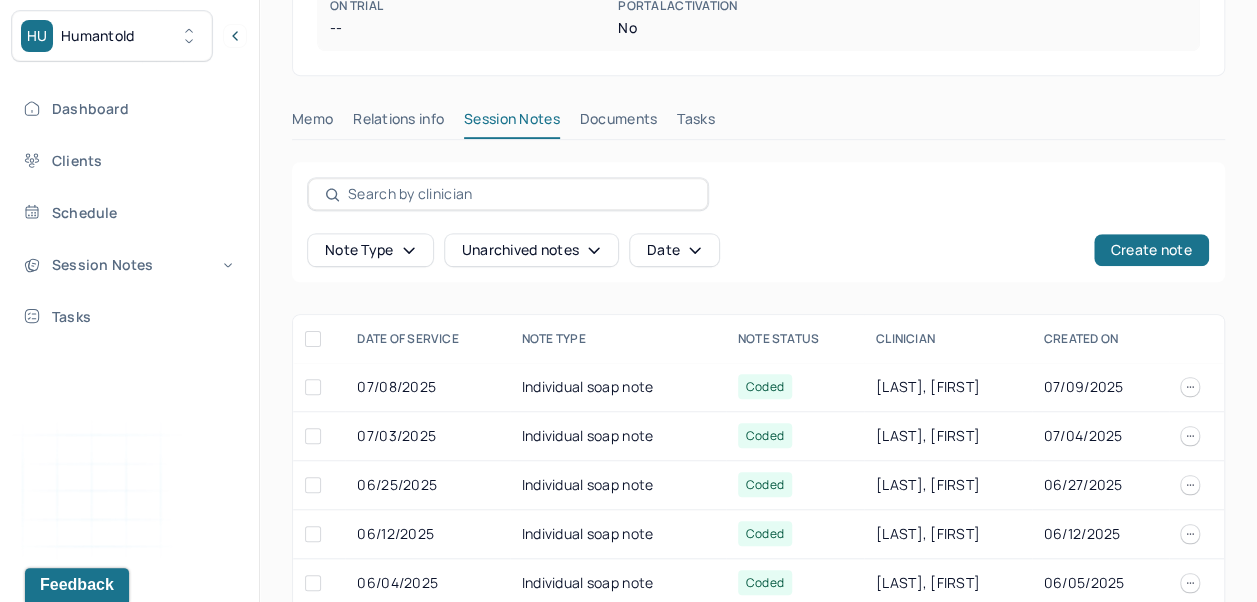 click on "Individual soap note" at bounding box center (618, 387) 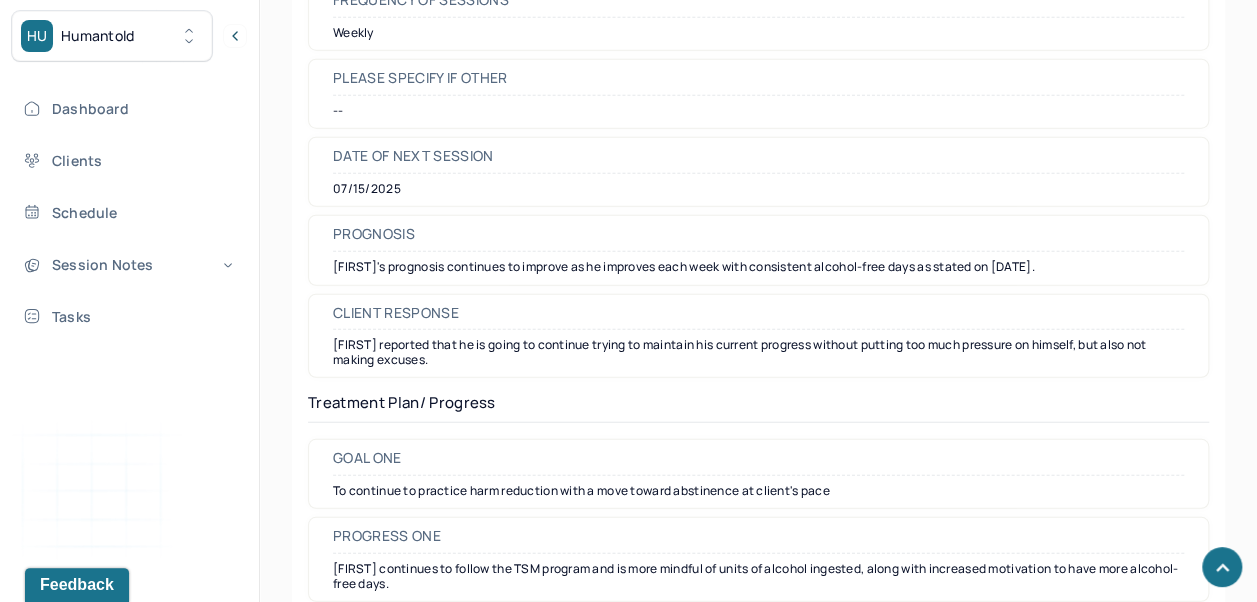 scroll, scrollTop: 2567, scrollLeft: 0, axis: vertical 